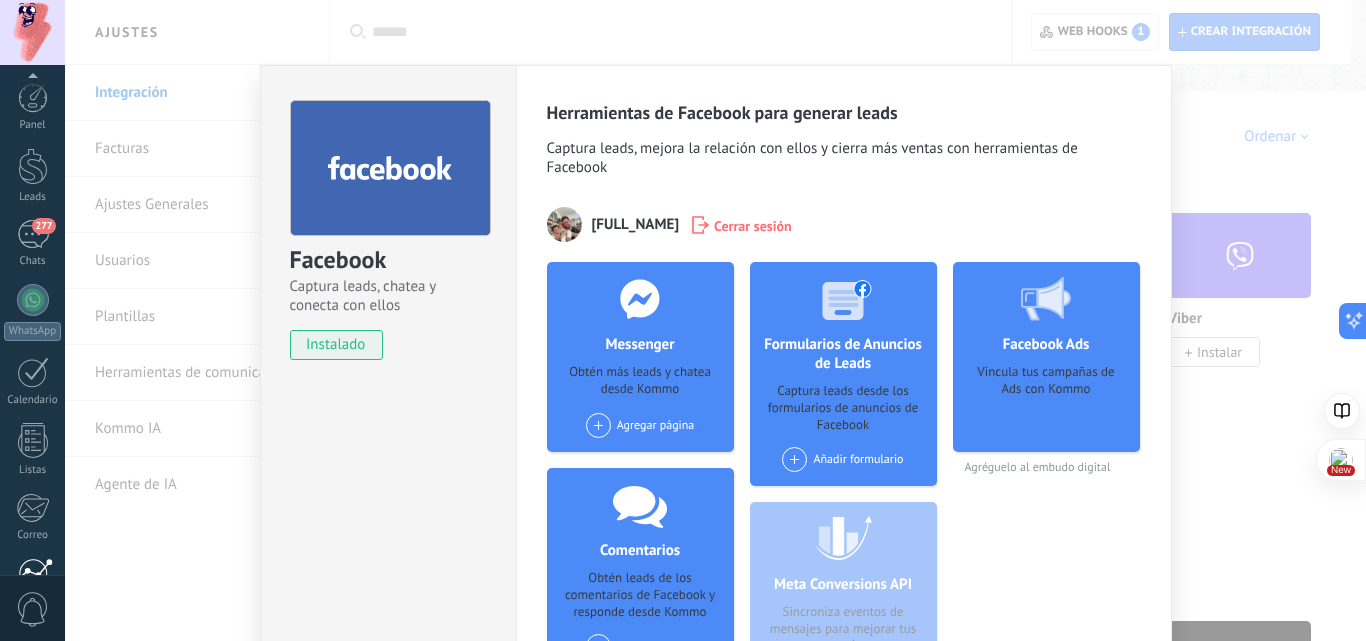 scroll, scrollTop: 300, scrollLeft: 0, axis: vertical 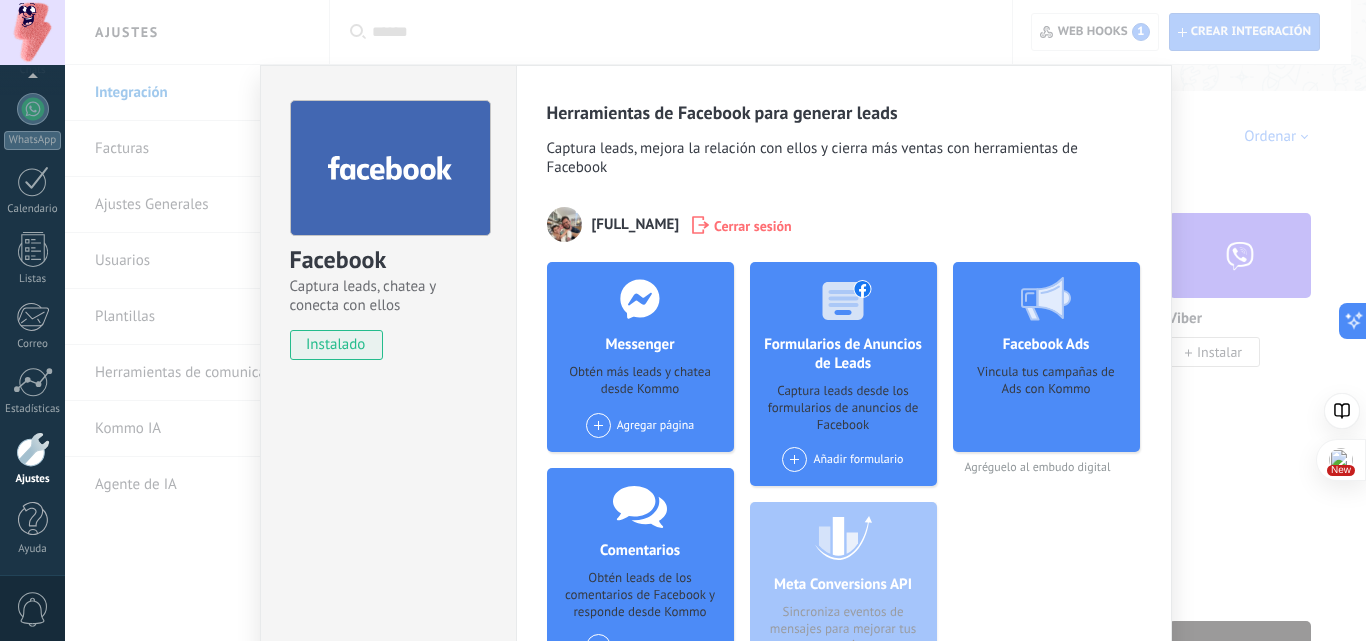 click on "Facebook Captura leads, chatea y conecta con ellos instalado Desinstalar" at bounding box center (388, 415) 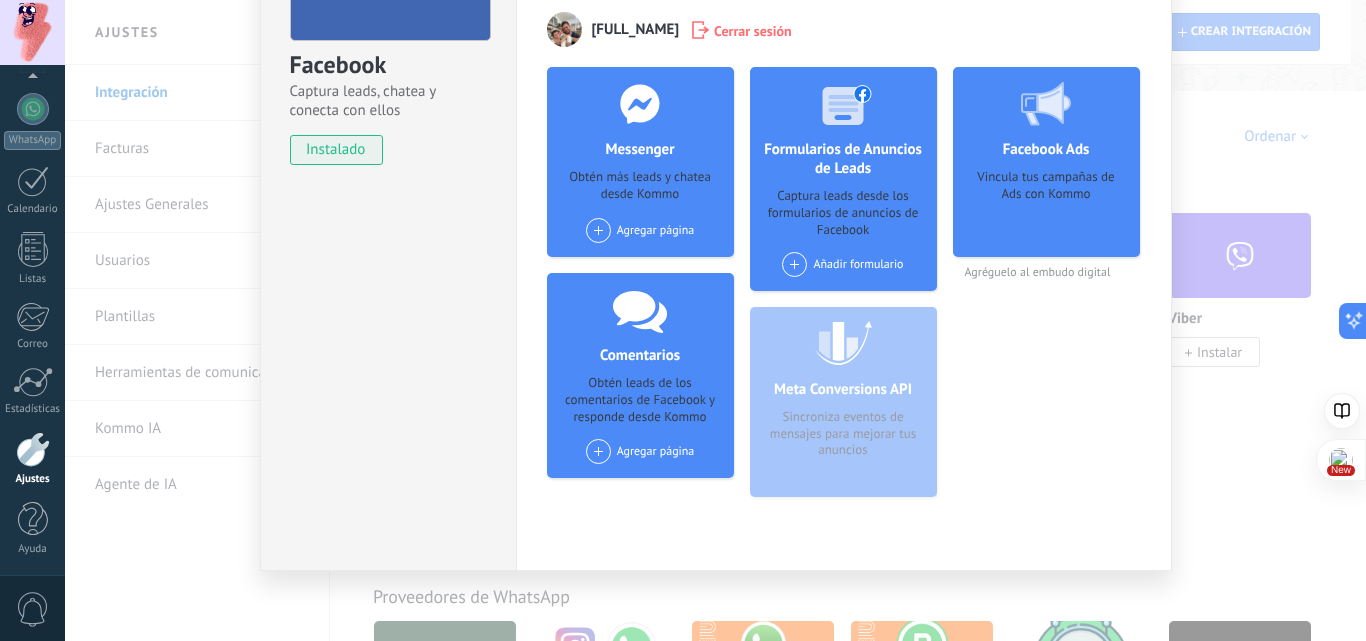 scroll, scrollTop: 200, scrollLeft: 0, axis: vertical 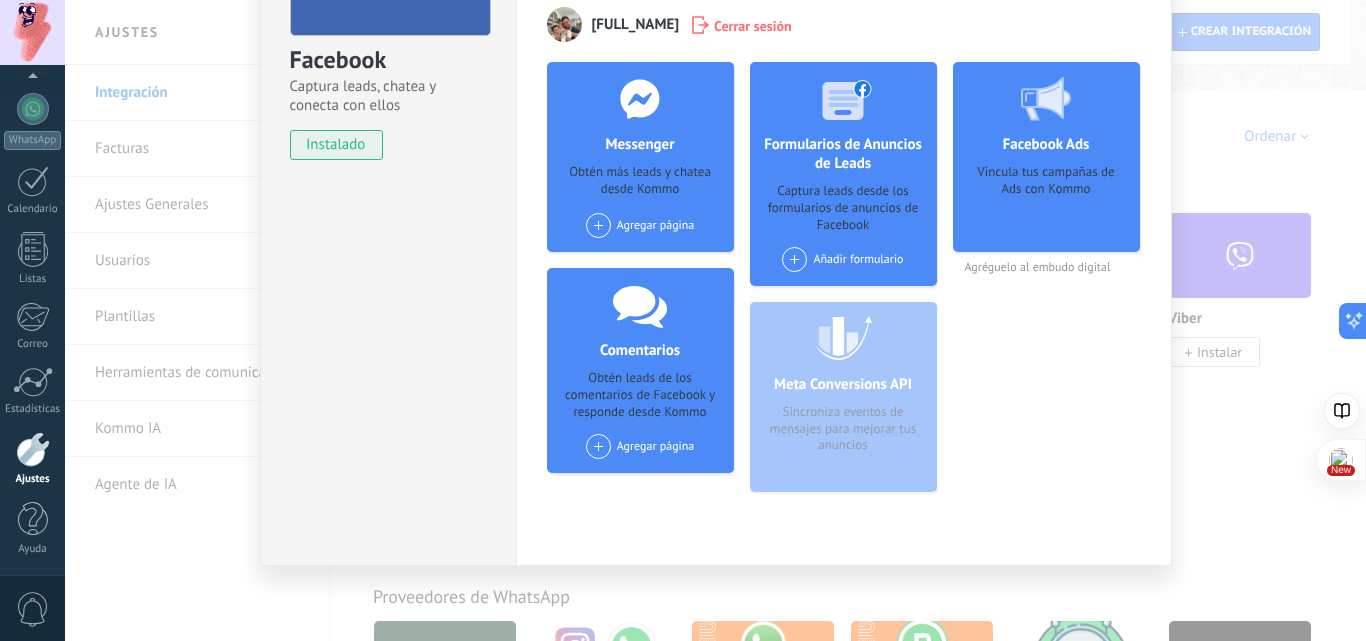 click on "[NAME] [LAST]" at bounding box center (715, 320) 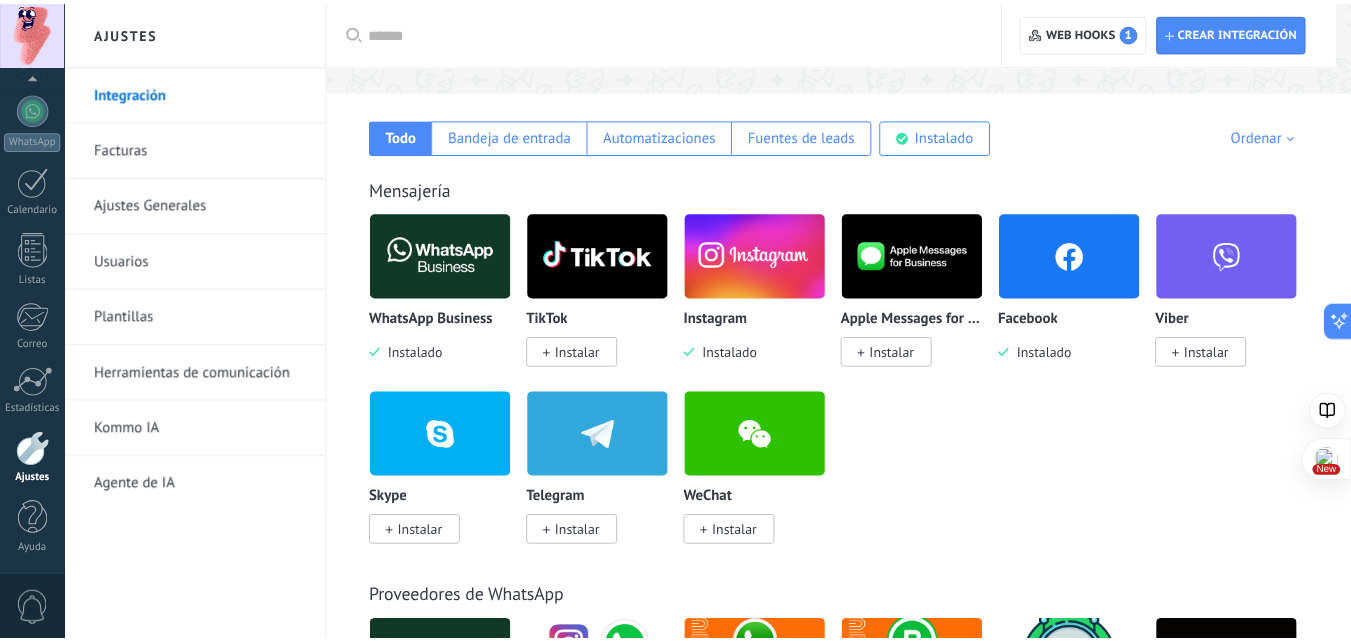 scroll, scrollTop: 0, scrollLeft: 0, axis: both 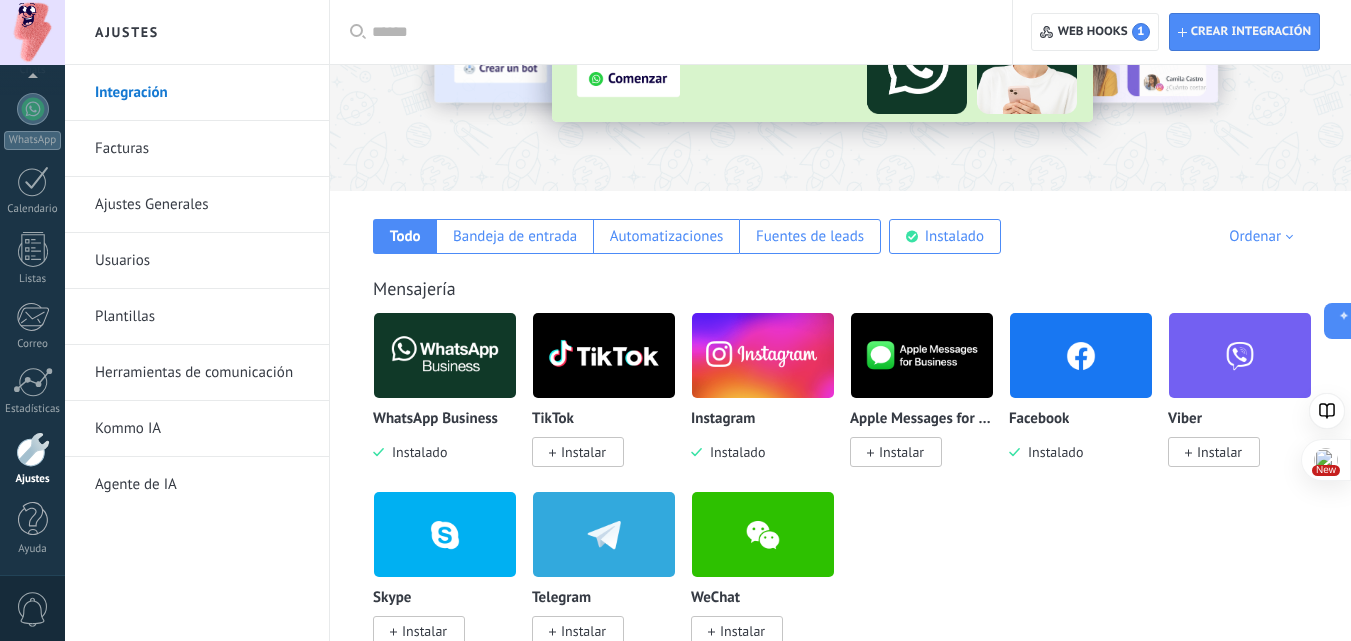 click on "Agente de IA" at bounding box center (202, 485) 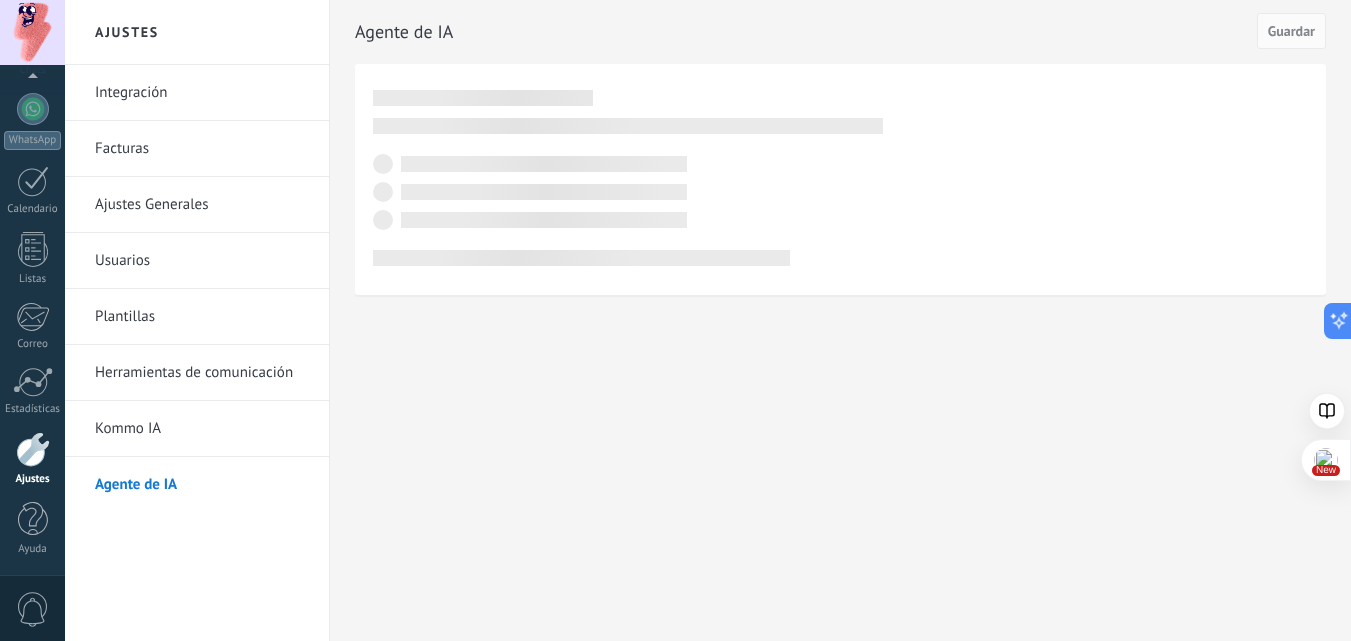 scroll, scrollTop: 0, scrollLeft: 0, axis: both 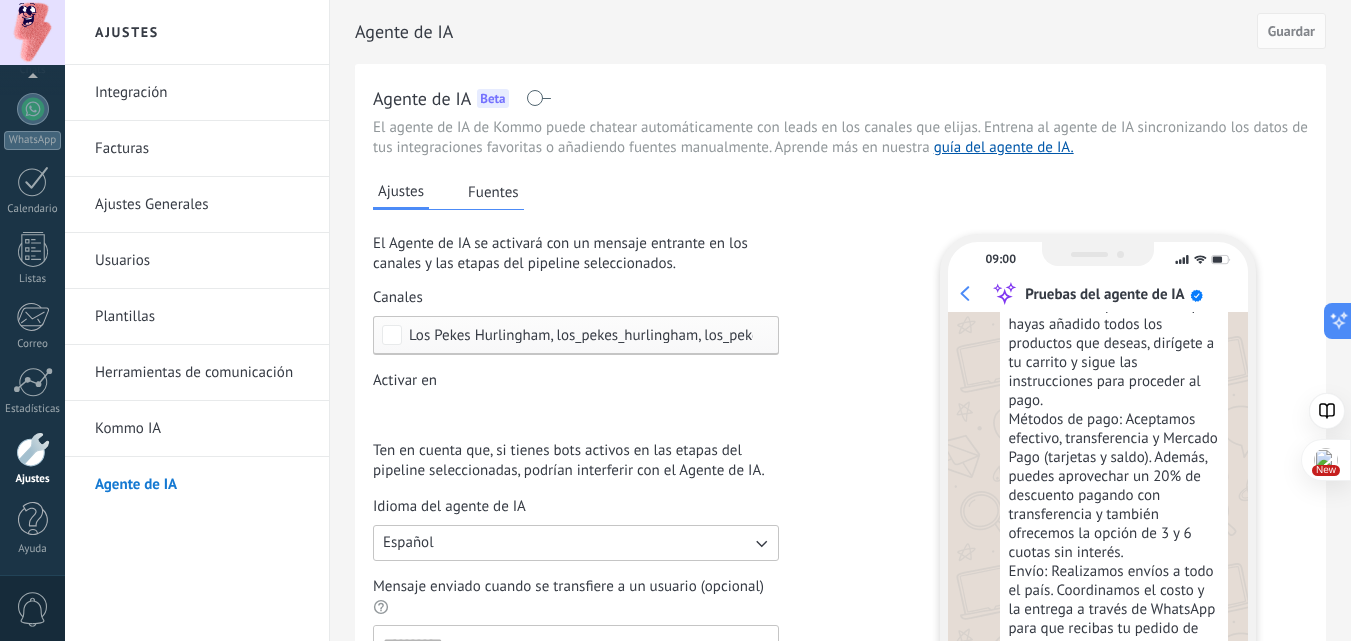 click on "Fuentes" at bounding box center [493, 192] 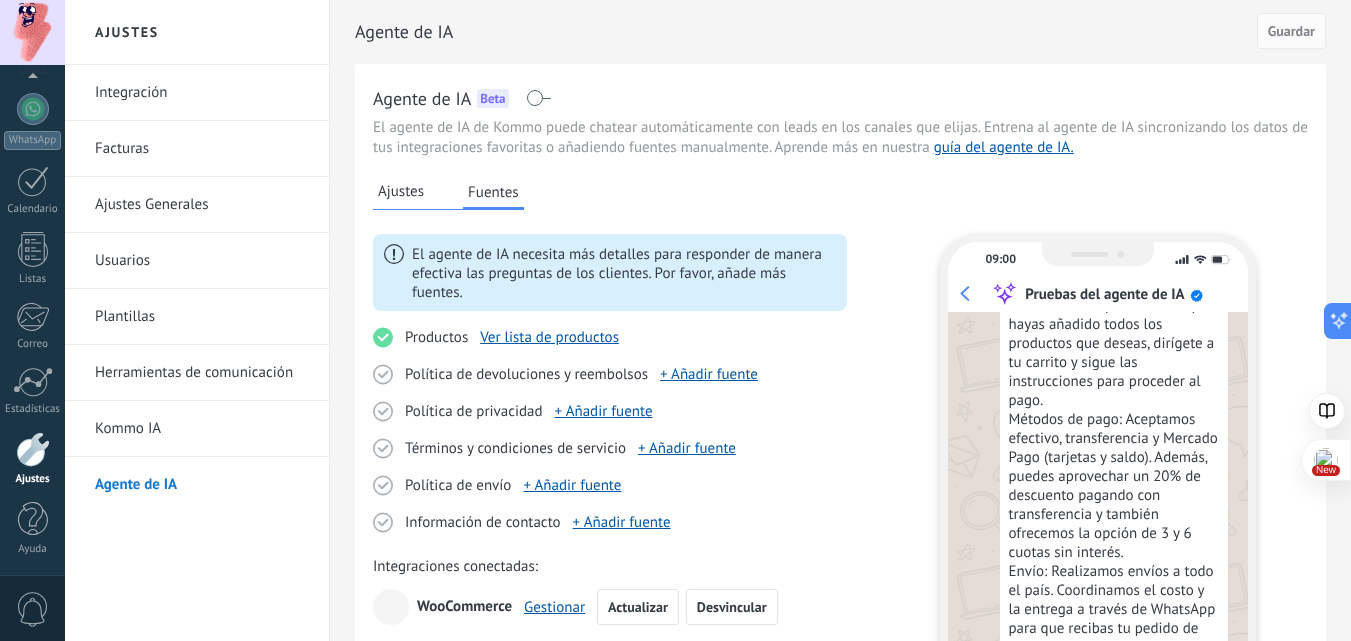 click on "Productos Ver lista de productos Política de devoluciones y reembolsos + Añadir fuente Política de privacidad + Añadir fuente Términos y condiciones de servicio + Añadir fuente Política de envío + Añadir fuente Información de contacto + Añadir fuente" at bounding box center (610, 430) 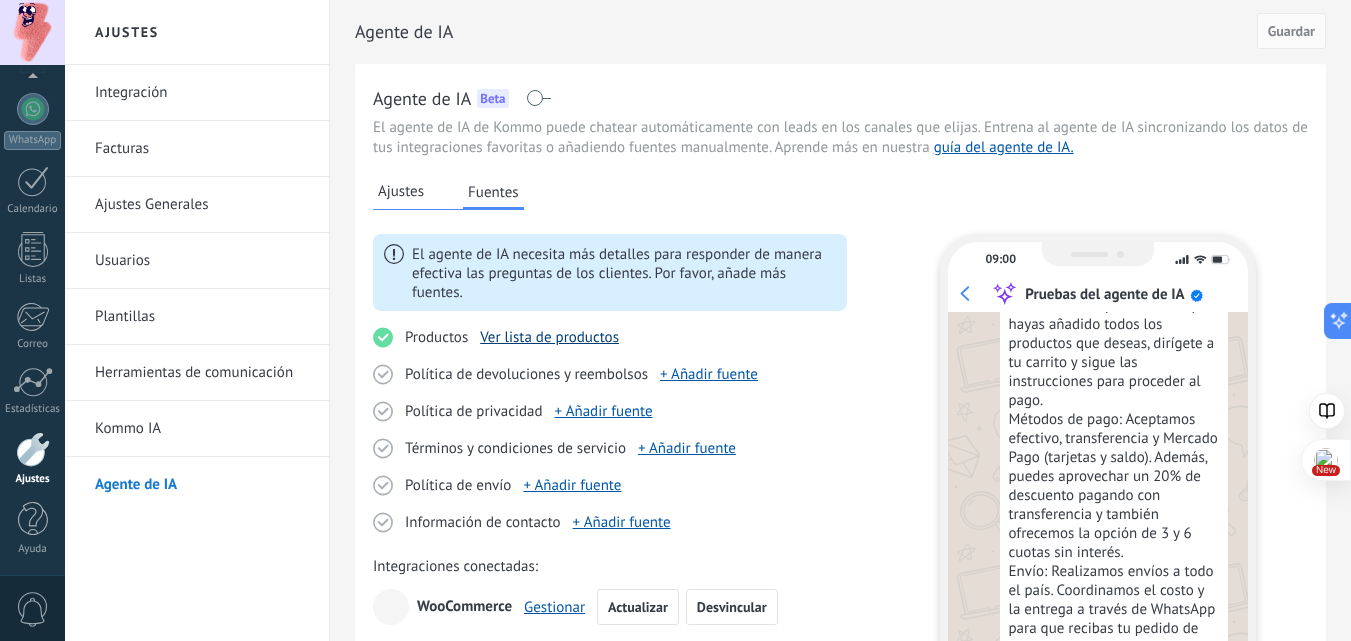 click on "Ver lista de productos" at bounding box center [549, 337] 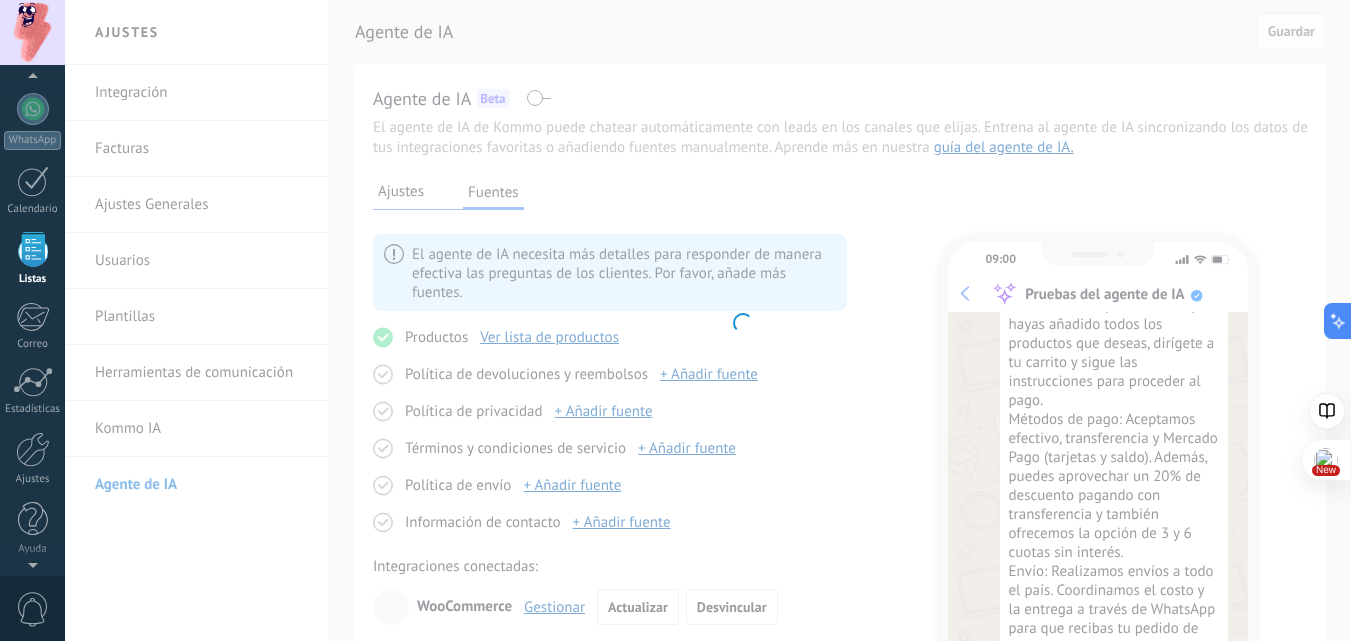 scroll, scrollTop: 124, scrollLeft: 0, axis: vertical 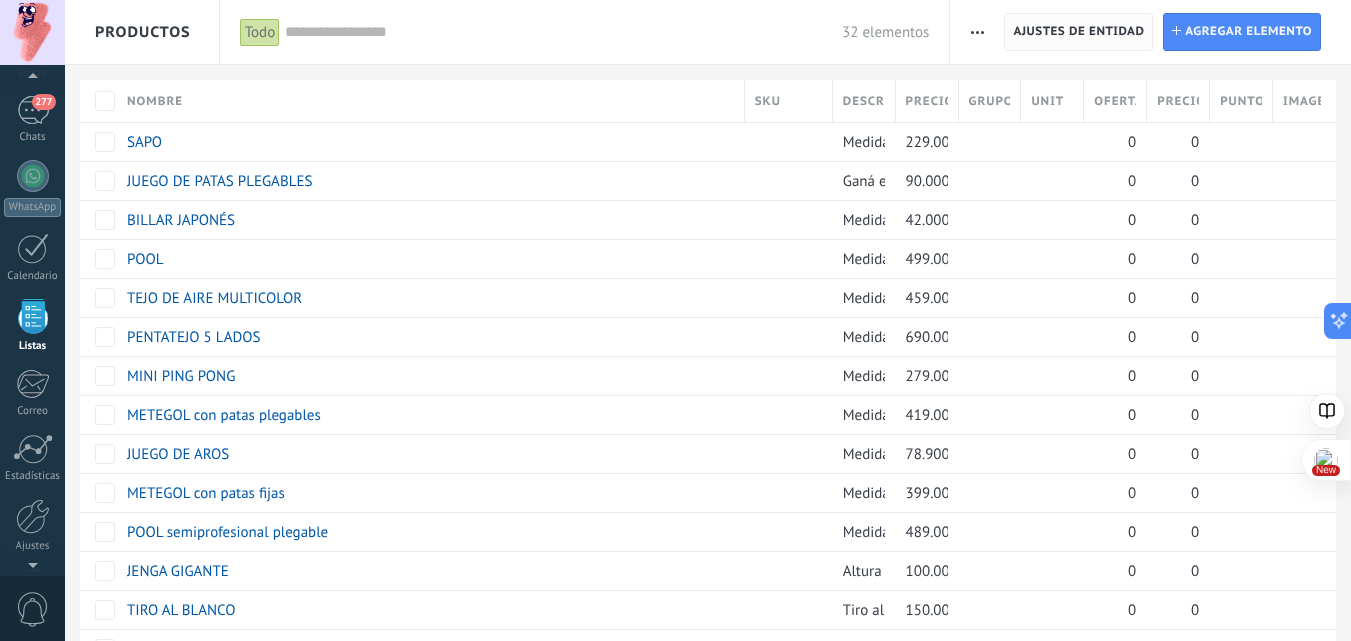 click on "Ajustes de entidad" at bounding box center [1078, 32] 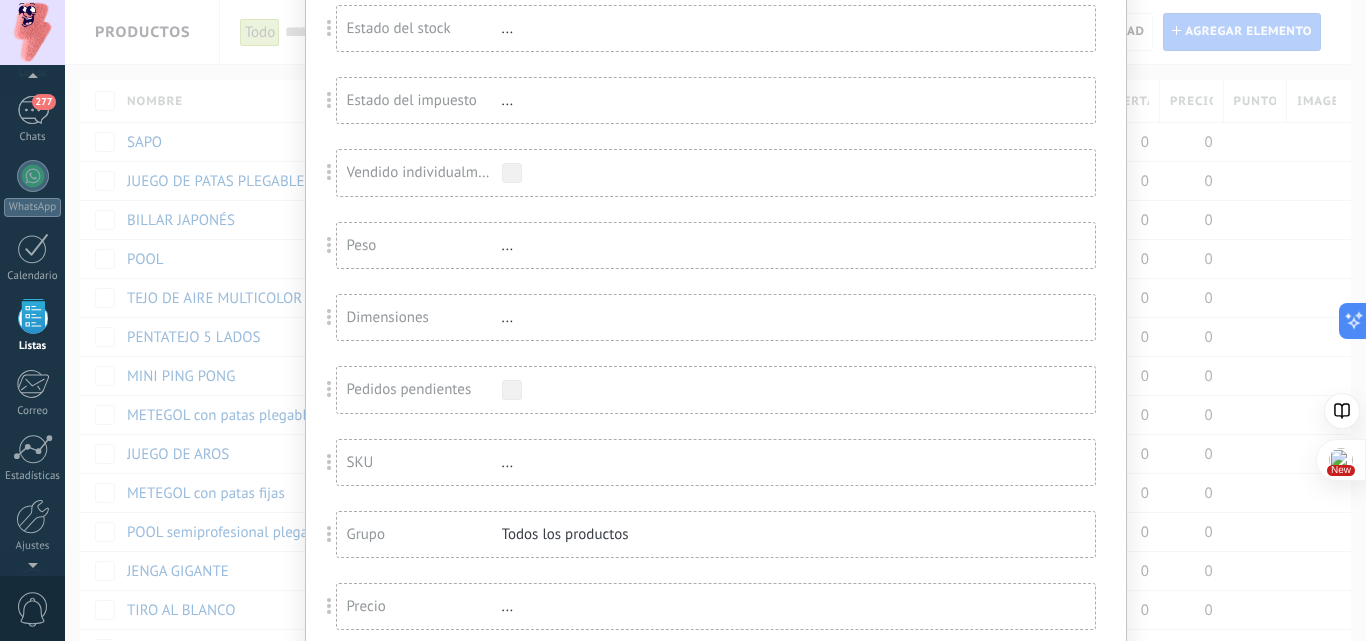 scroll, scrollTop: 700, scrollLeft: 0, axis: vertical 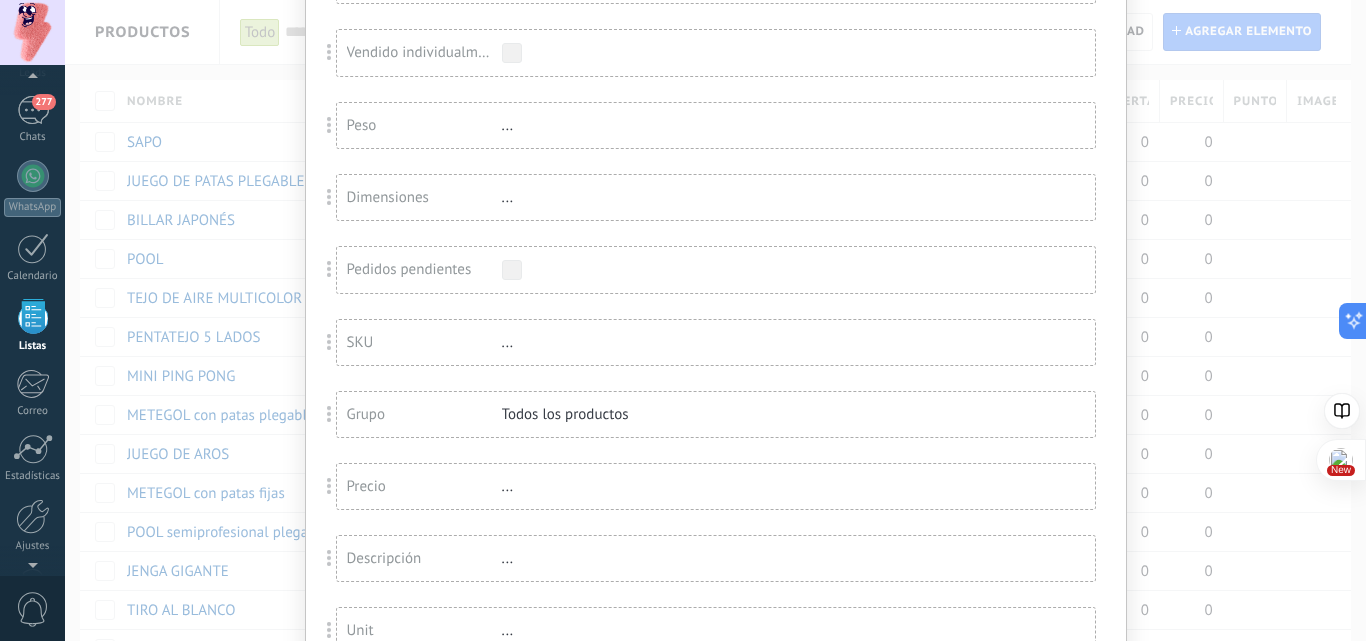 type 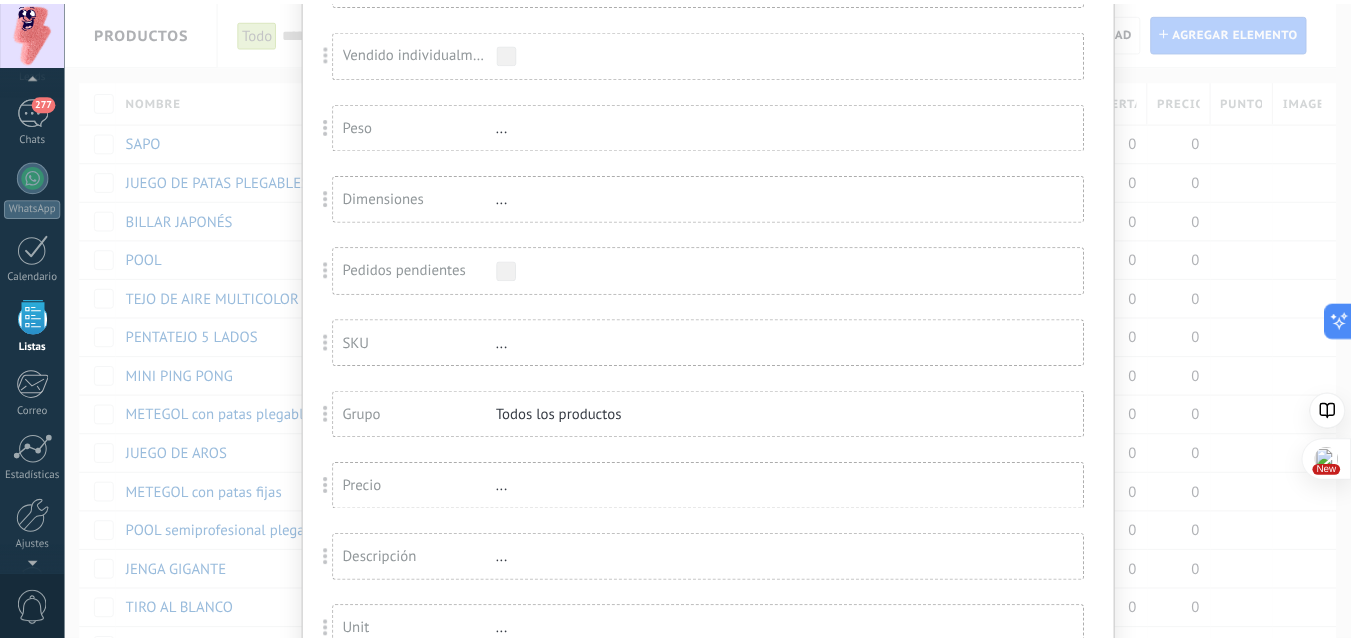 scroll, scrollTop: 0, scrollLeft: 0, axis: both 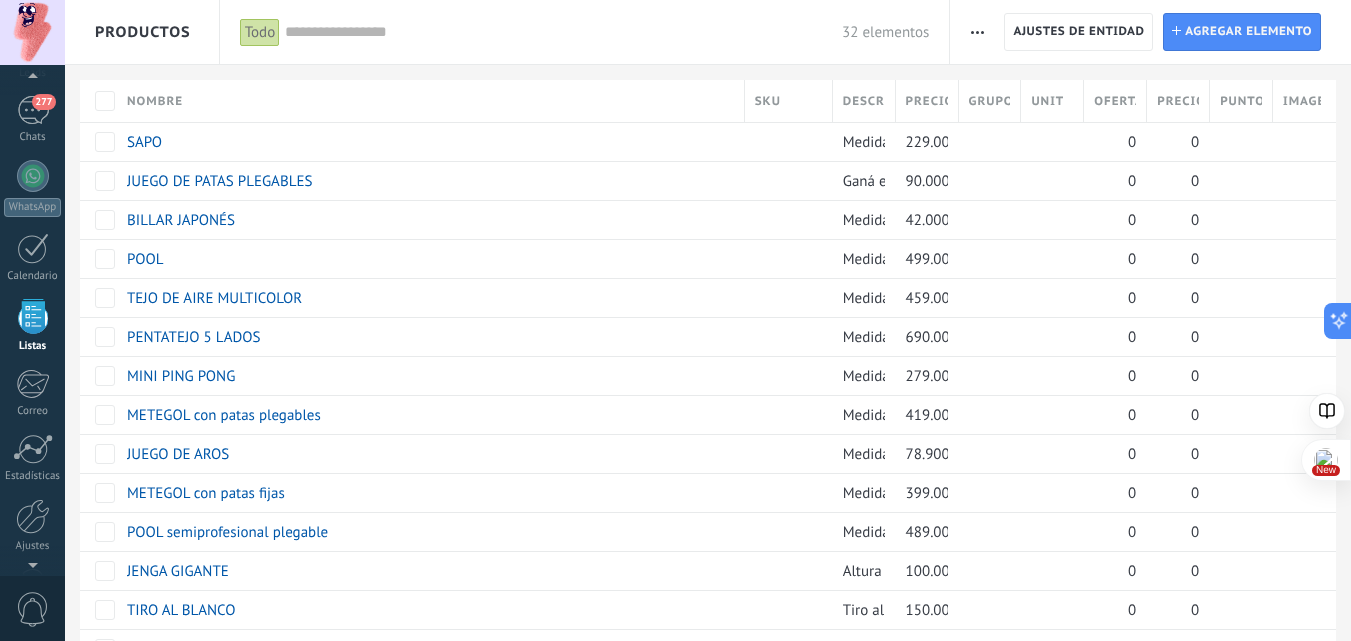 click on "Todo" at bounding box center (260, 32) 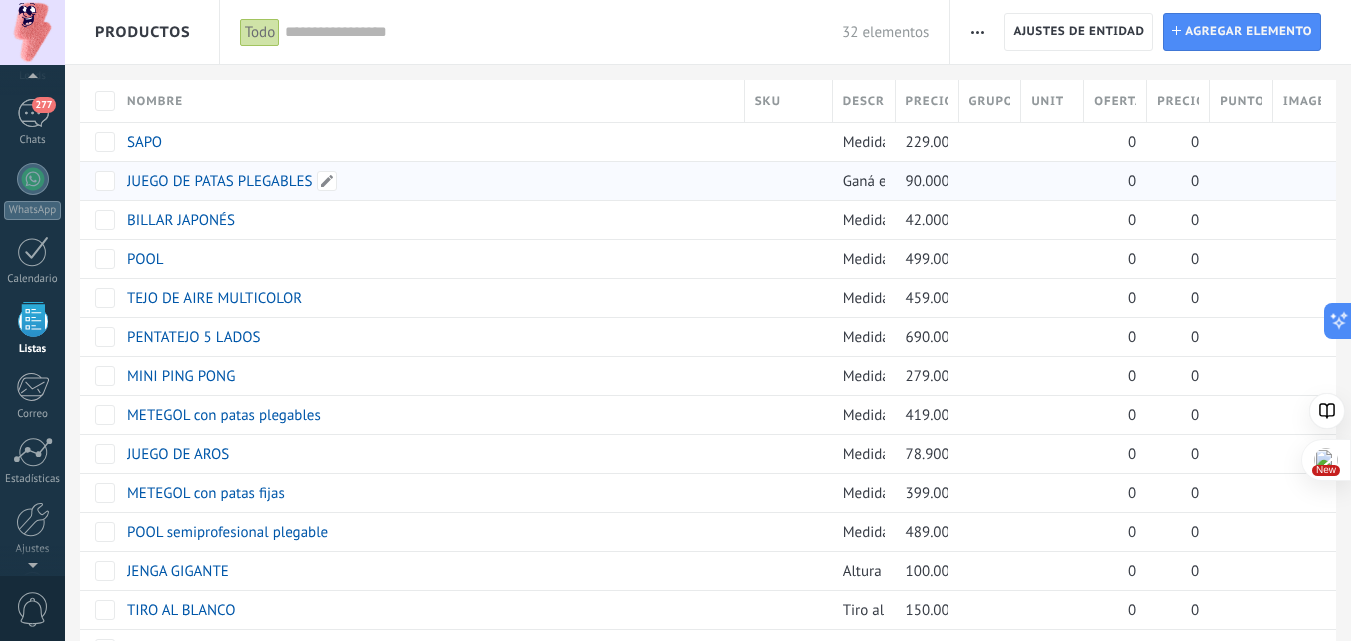 scroll, scrollTop: 124, scrollLeft: 0, axis: vertical 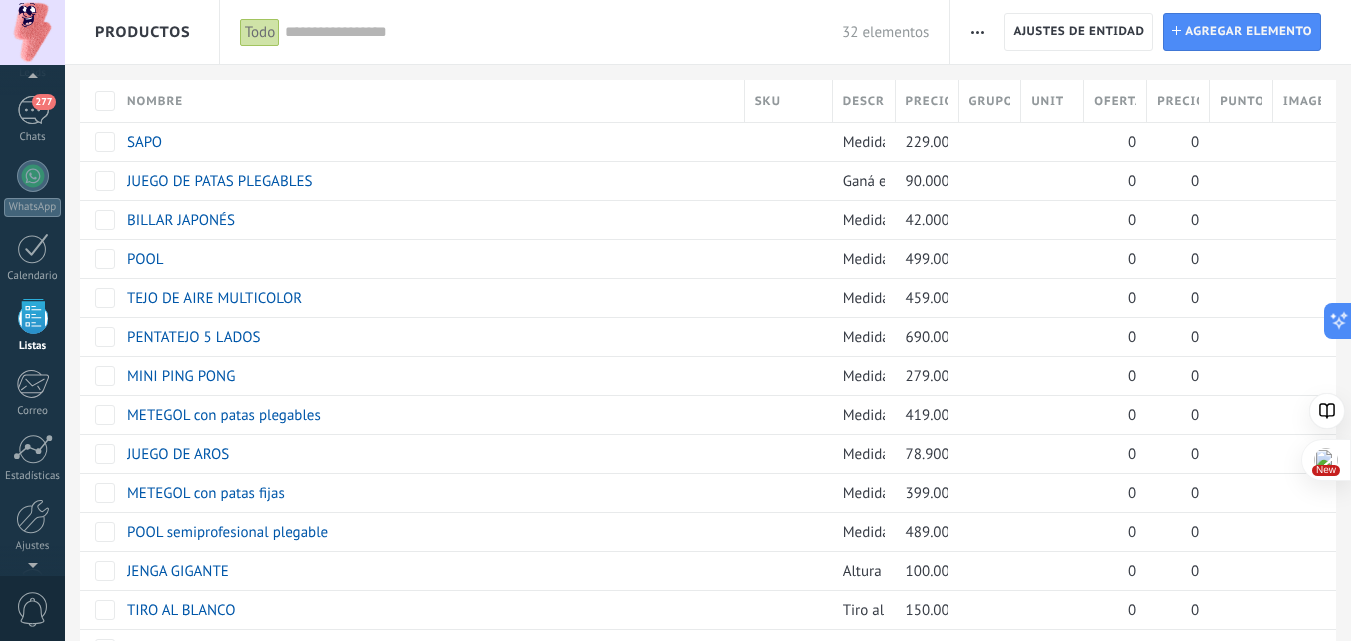 click on "Productos" at bounding box center [143, 32] 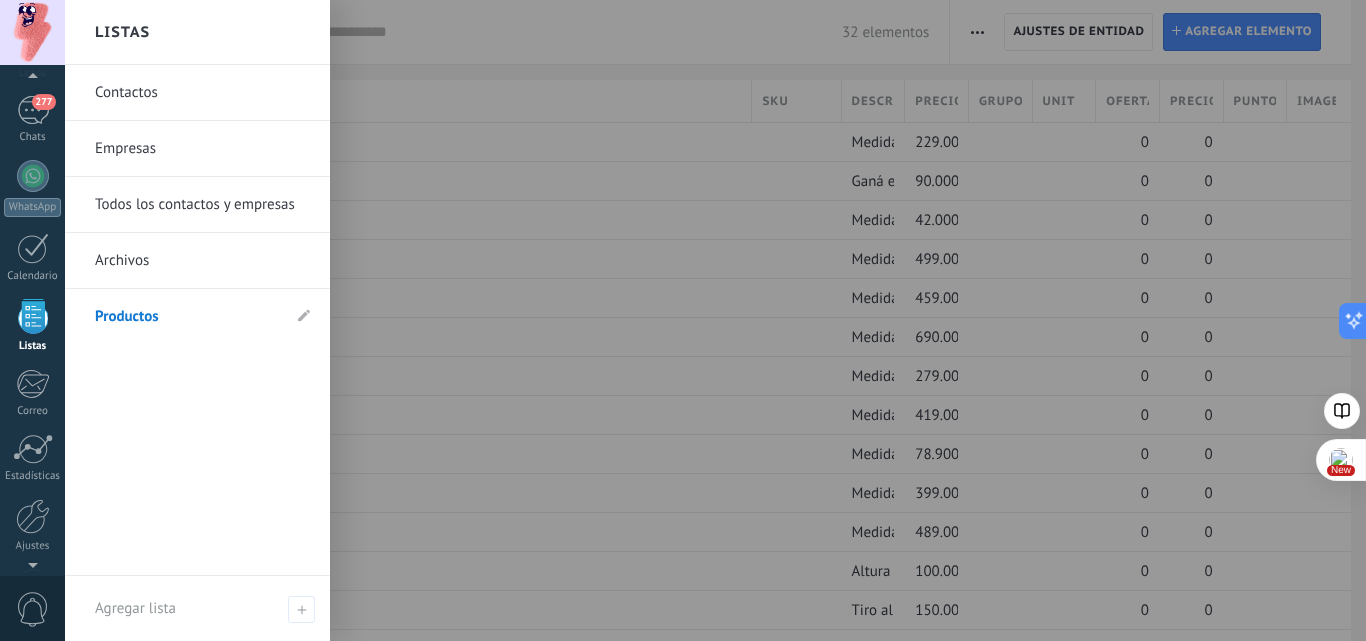 click on "Empresas" at bounding box center [202, 149] 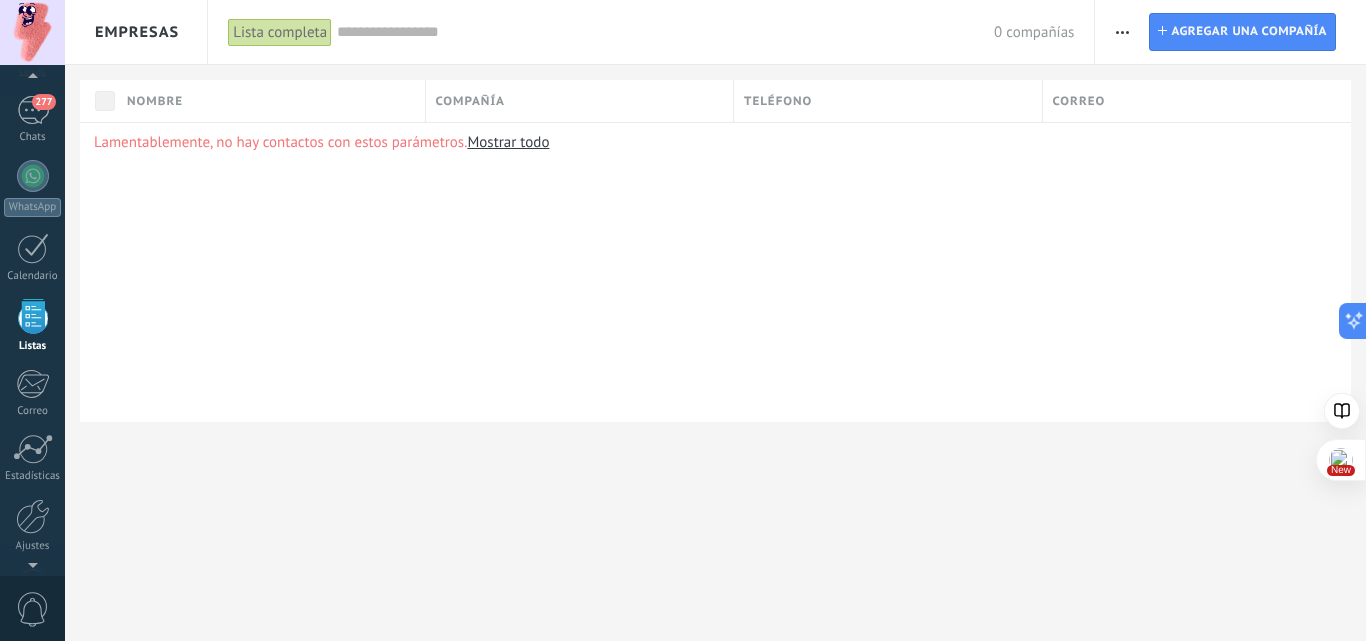 click on "Empresas" at bounding box center (137, 32) 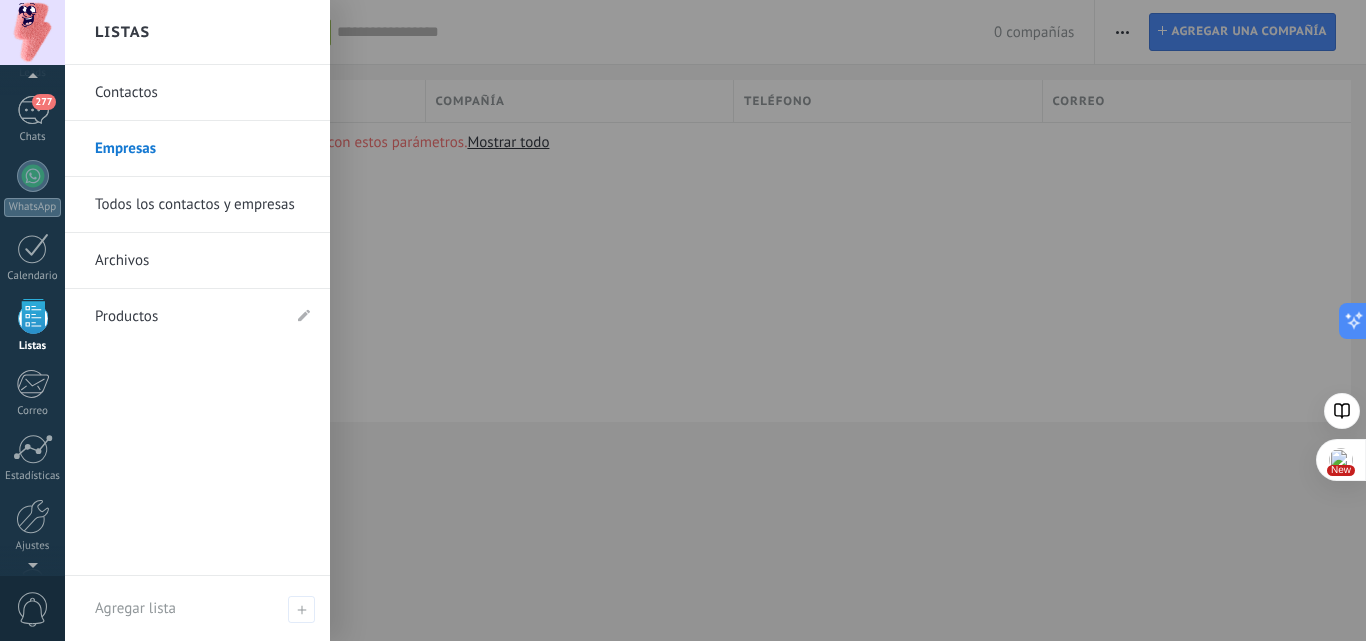 click on "Archivos" at bounding box center [202, 261] 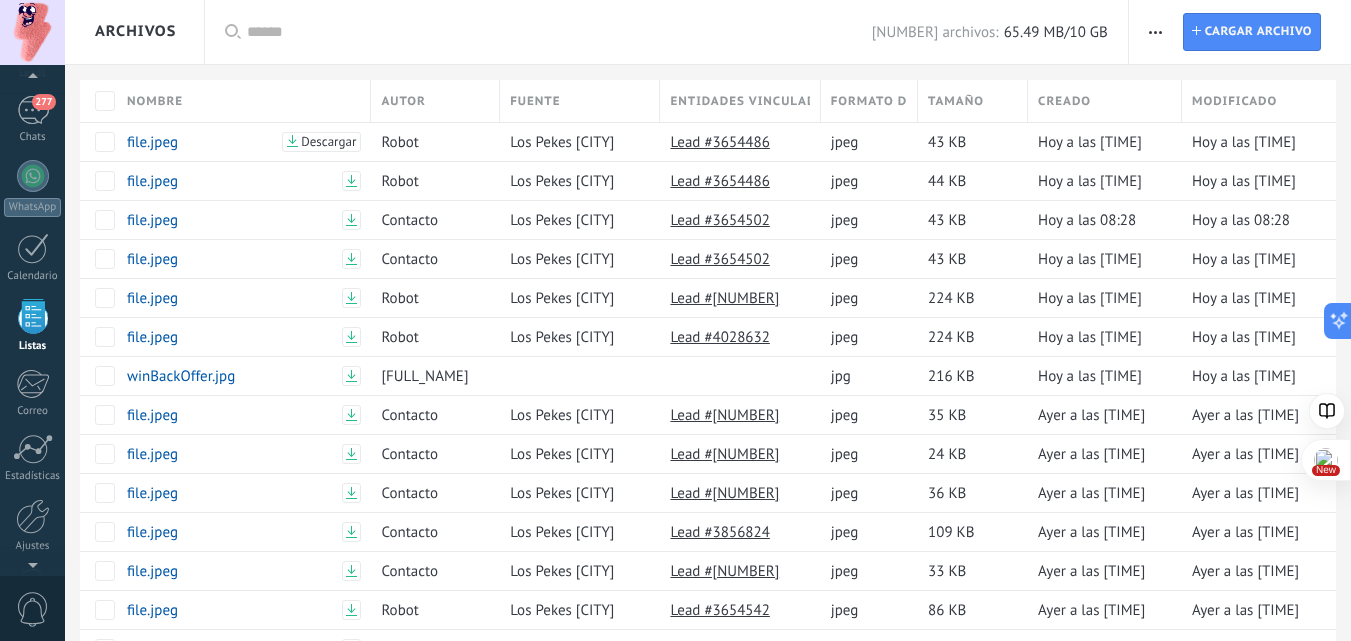 click on "Archivos" at bounding box center (135, 32) 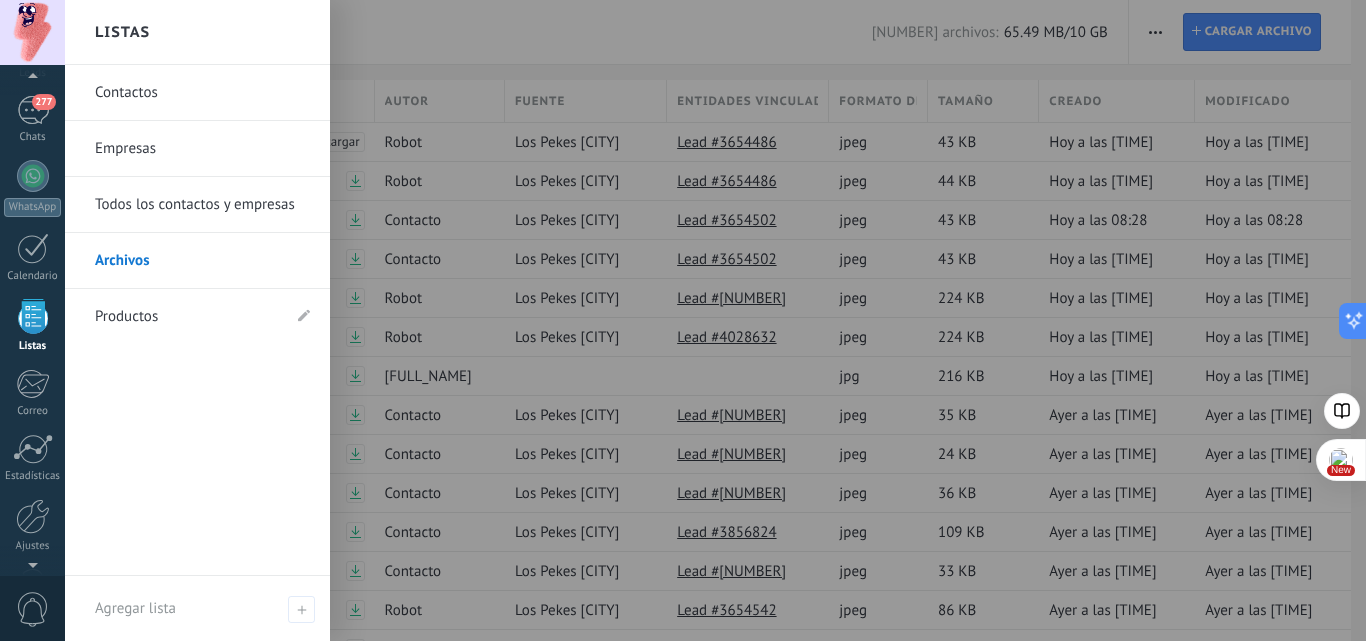 click on "Productos" at bounding box center [187, 317] 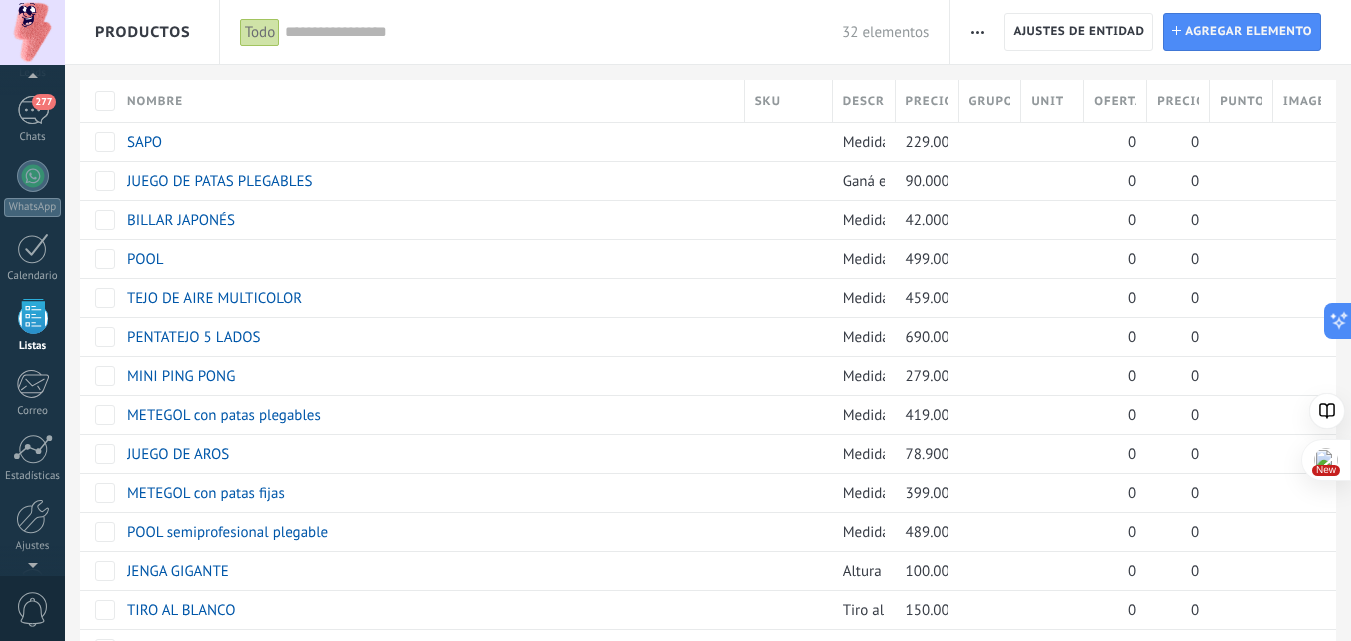 click 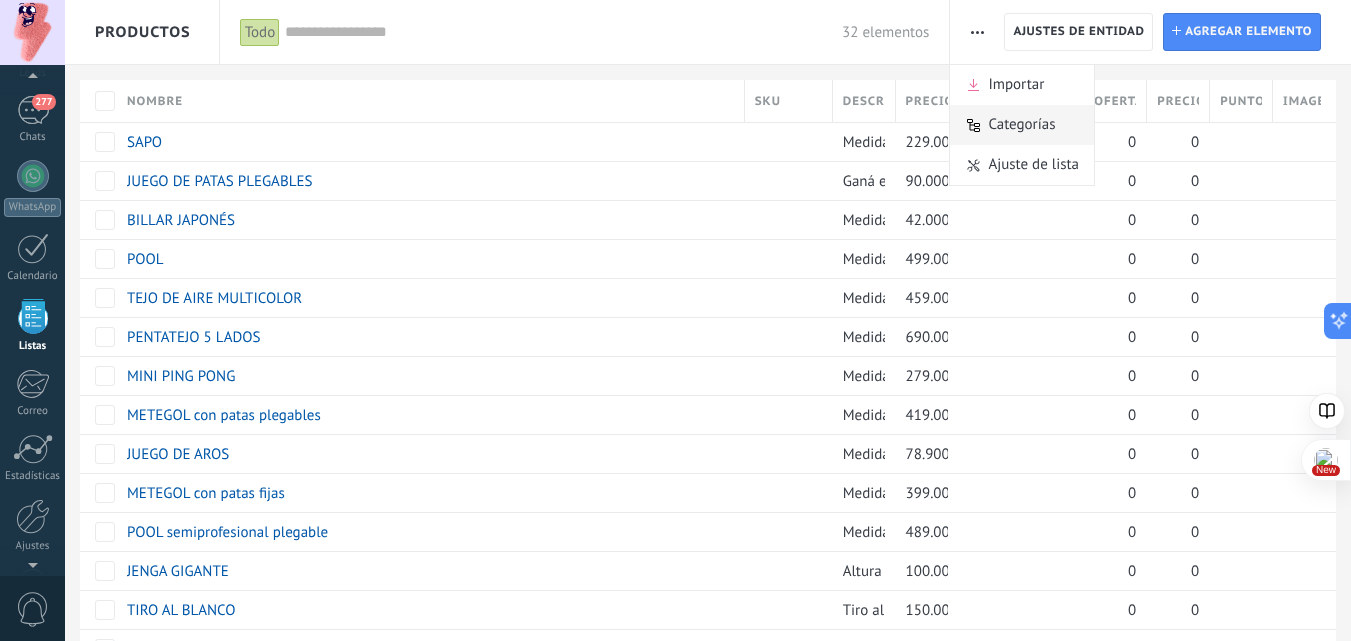 click on "Categorías" at bounding box center [1021, 125] 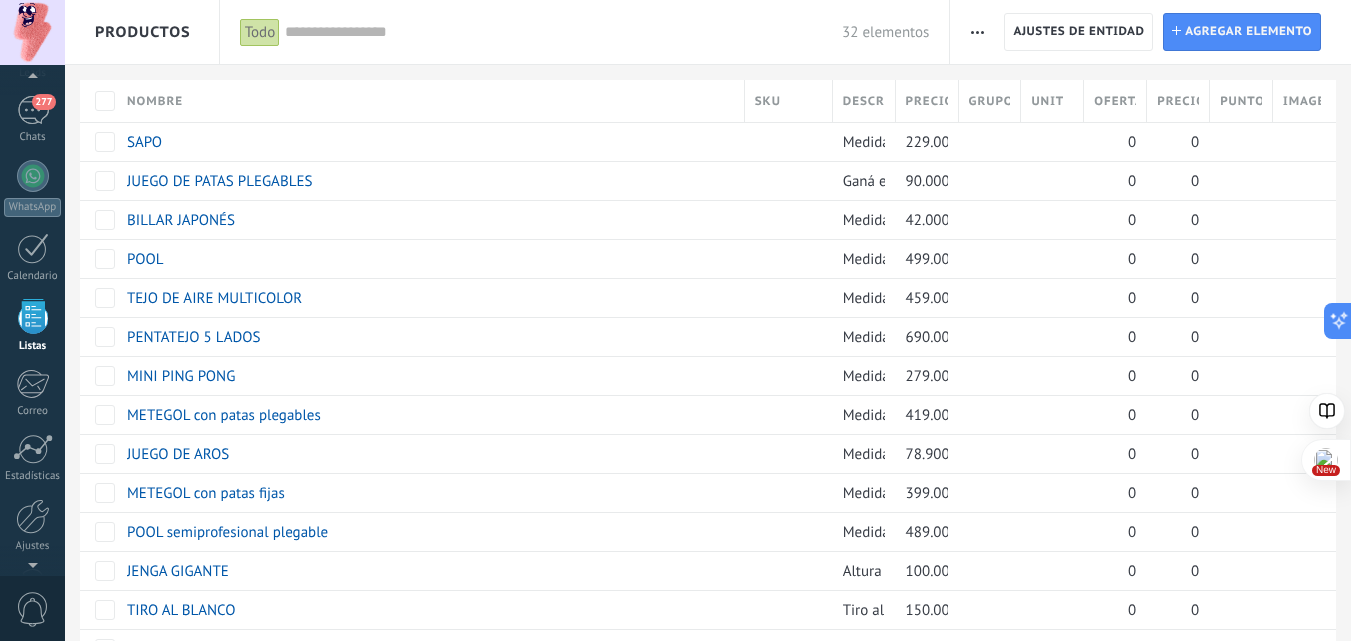 click at bounding box center [977, 32] 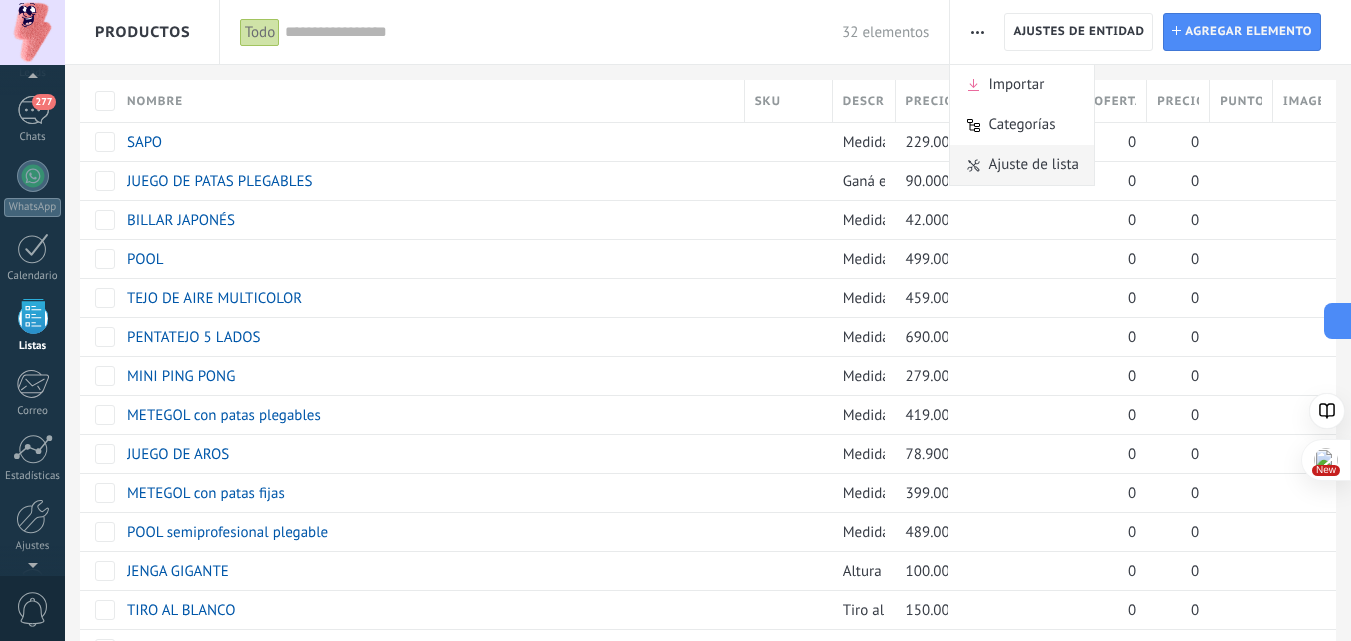 click on "Ajuste de lista" at bounding box center [1033, 165] 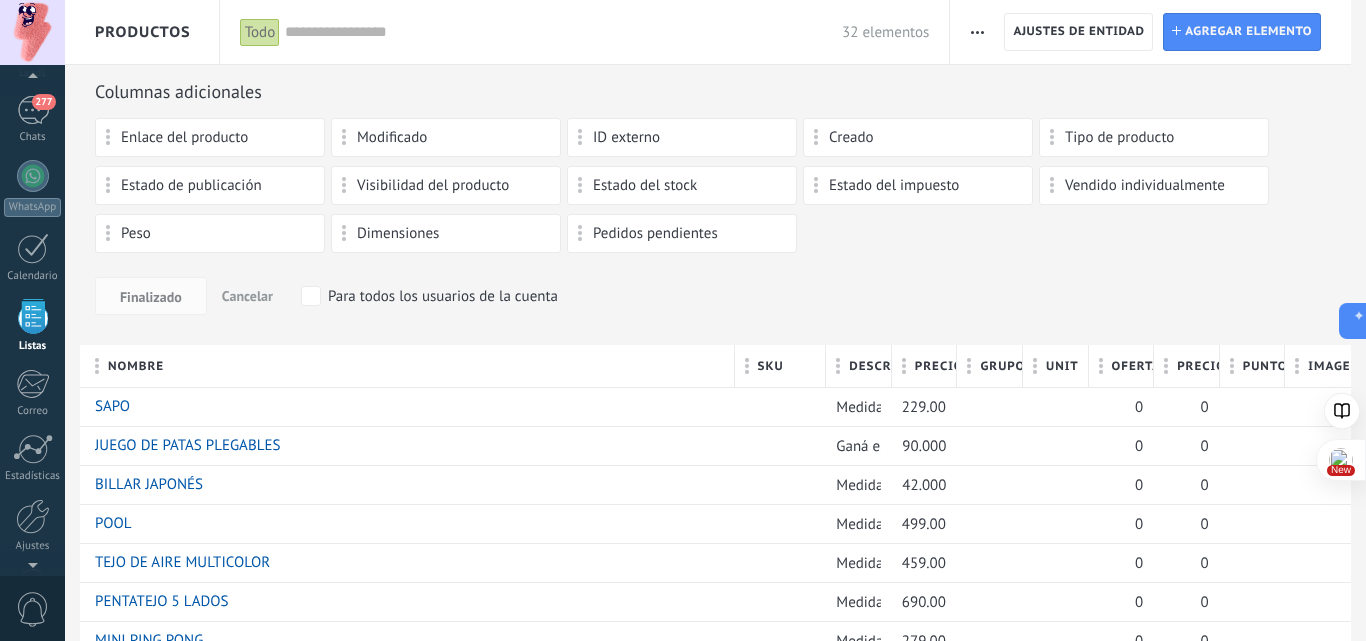 click at bounding box center [563, 32] 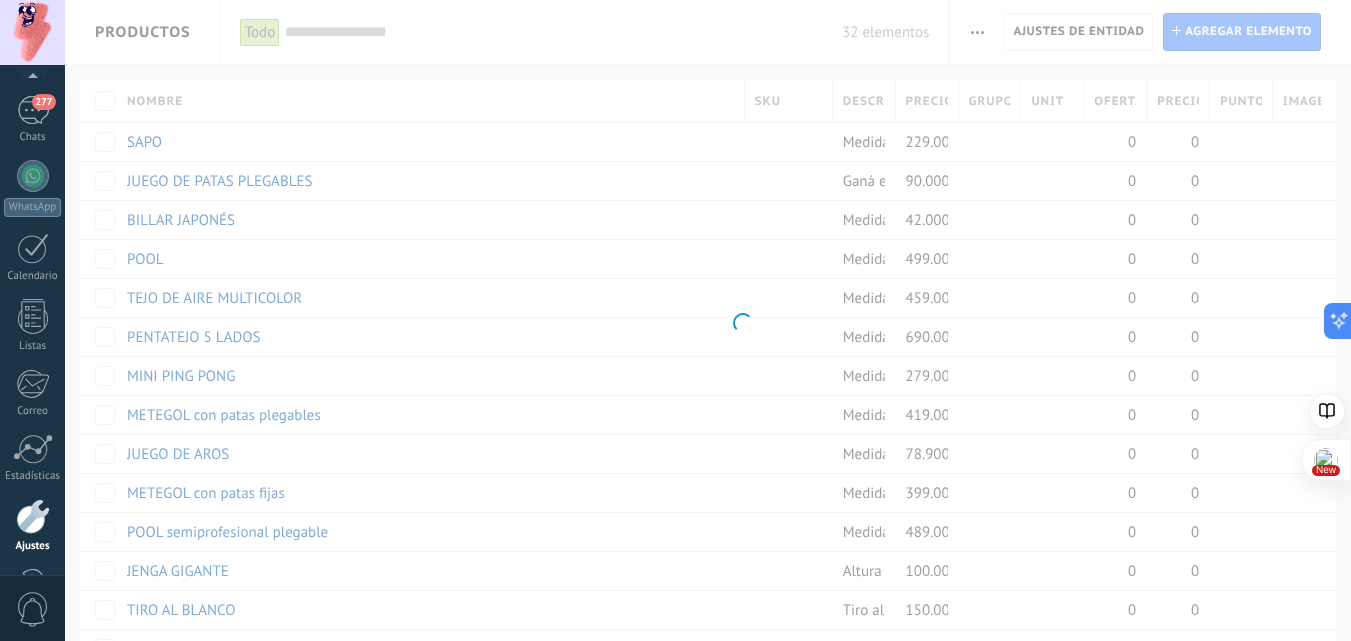 scroll, scrollTop: 191, scrollLeft: 0, axis: vertical 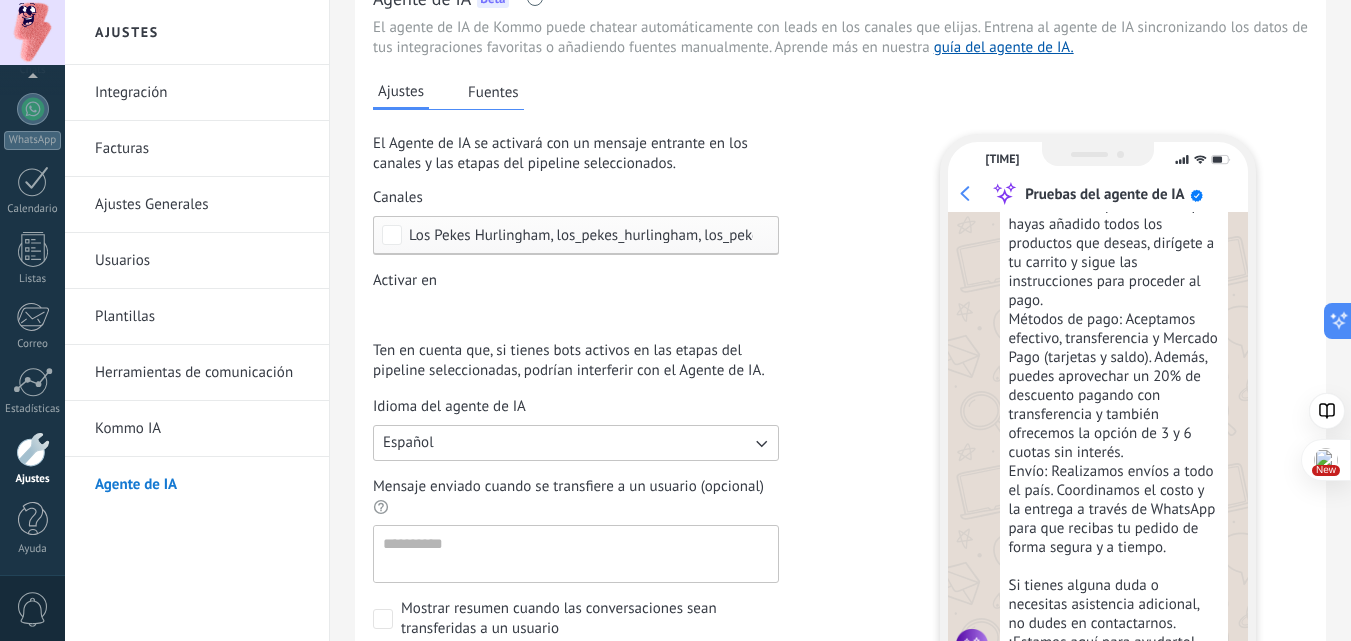 click on "Los Pekes Hurlingham, los_pekes_hurlingham, los_pekes_hurlingham" at bounding box center (576, 235) 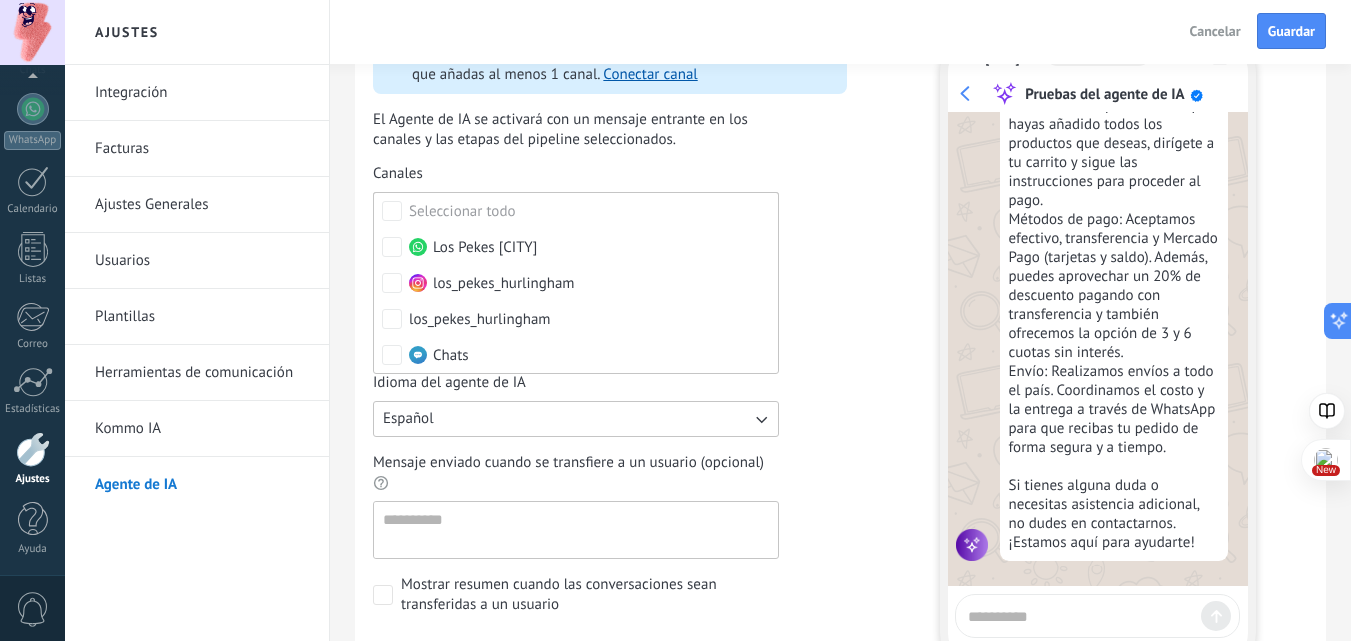 scroll, scrollTop: 100, scrollLeft: 0, axis: vertical 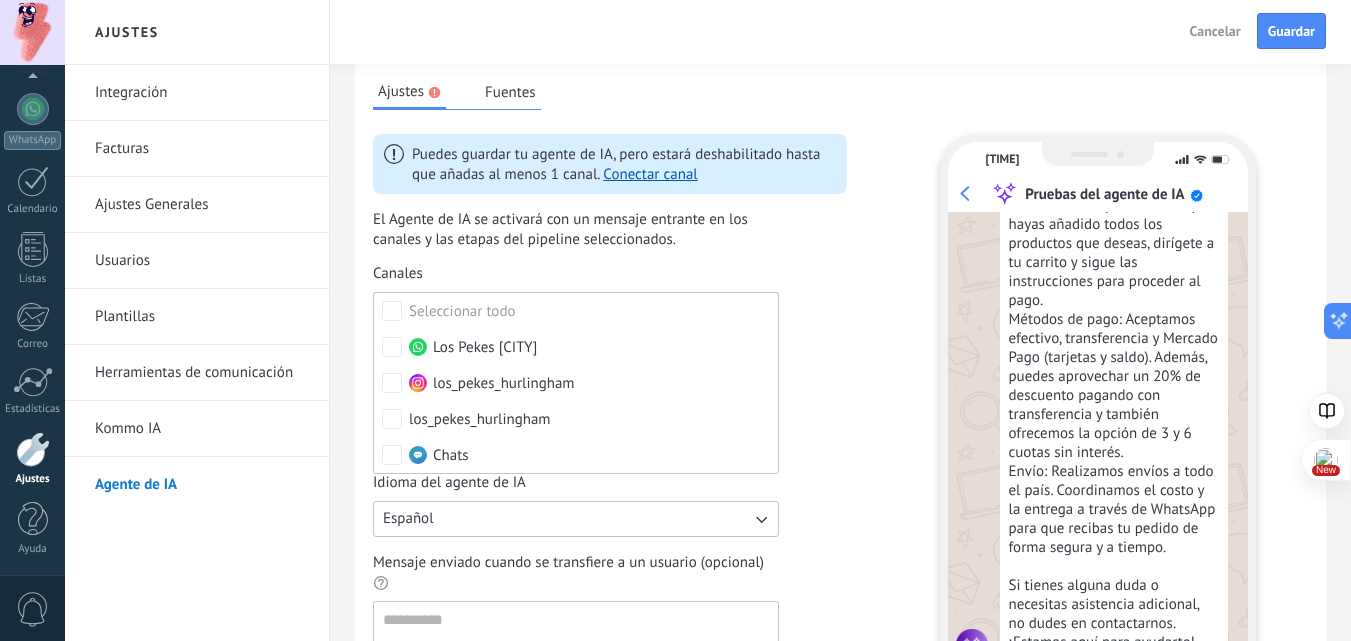 click on "Puedes guardar tu agente de IA, pero estará deshabilitado hasta que añadas al menos 1 canal.   Conectar canal El Agente de IA se activará con un mensaje entrante en los canales y las etapas del pipeline seleccionados. Canales Seleccionar todo   Los Pekes [CITY]   los_pekes_[city]   los_pekes_[city]   Chats No se han seleccionado canales Activar en Incoming leads Nueva consulta Cualificado Cotización enviada Pedido creado Pedido completado Pedido enviado Pedido enviado – ganado Pedido cancelado – perdido Incoming leads Contacto inicial Negociación Tomar decisión Logrado con éxito Ventas Perdidos Incoming leads Pedidos en espera Pedidos en procesamiento Closed - won Closed - lost Ten en cuenta que, si tienes bots activos en las etapas del pipeline seleccionadas, podrían interferir con el Agente de IA. Idioma del agente de IA Español Mensaje enviado cuando se transfiere a un usuario (opcional) Mostrar resumen cuando las conversaciones sean transferidas a un usuario" at bounding box center (610, 424) 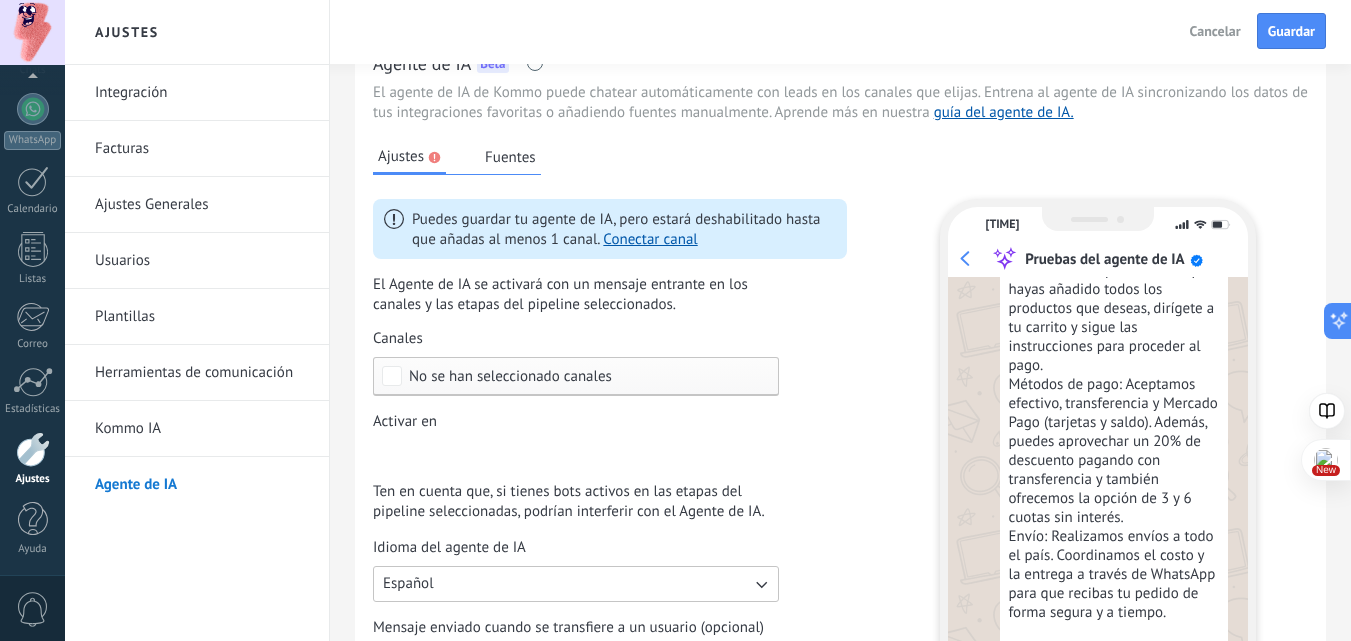 scroll, scrollTop: 0, scrollLeft: 0, axis: both 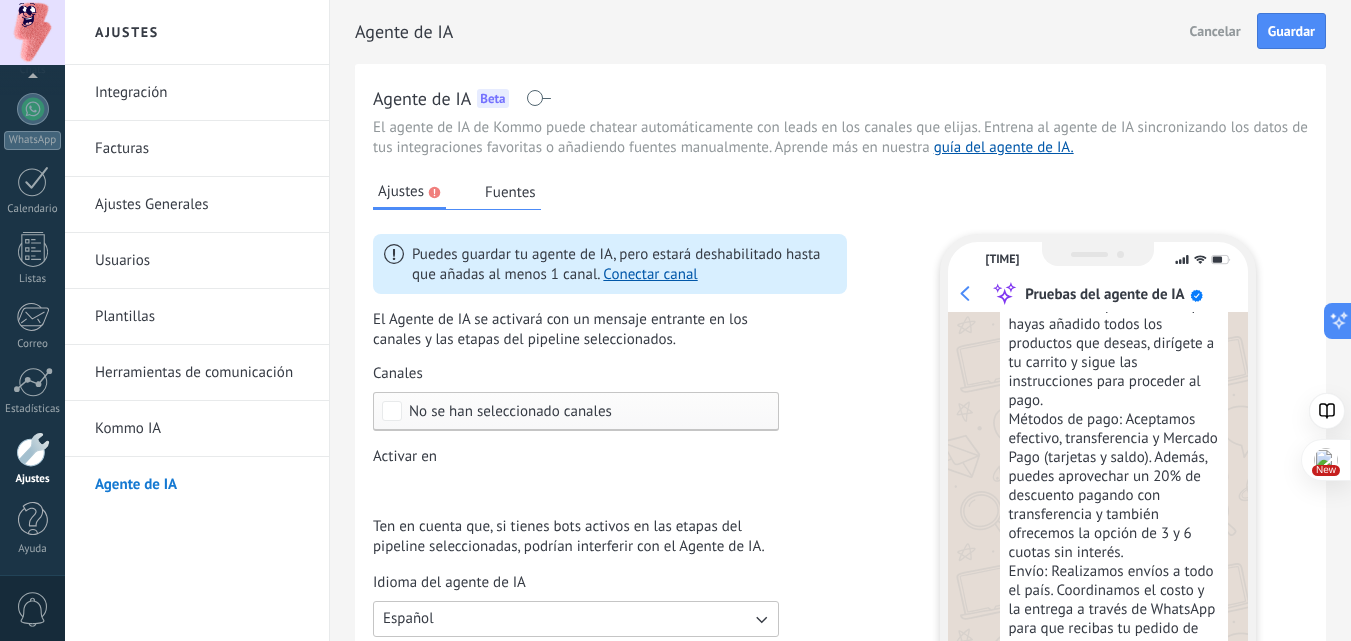 click on "Fuentes" at bounding box center (510, 192) 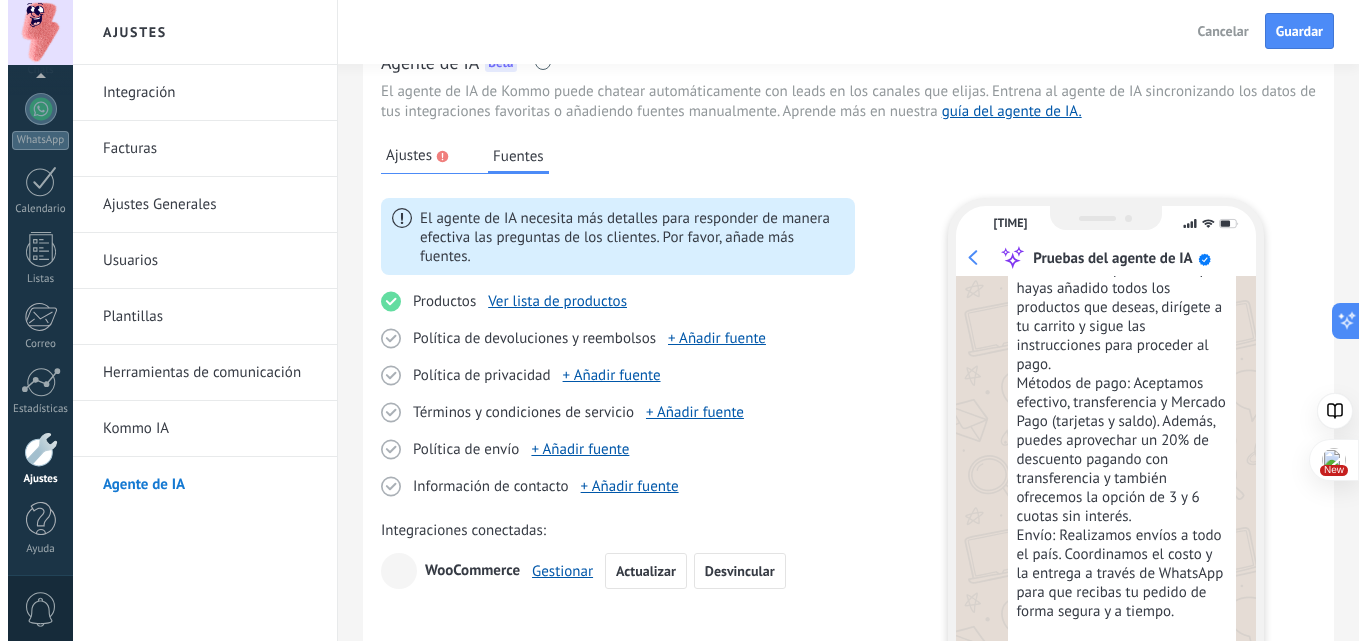 scroll, scrollTop: 100, scrollLeft: 0, axis: vertical 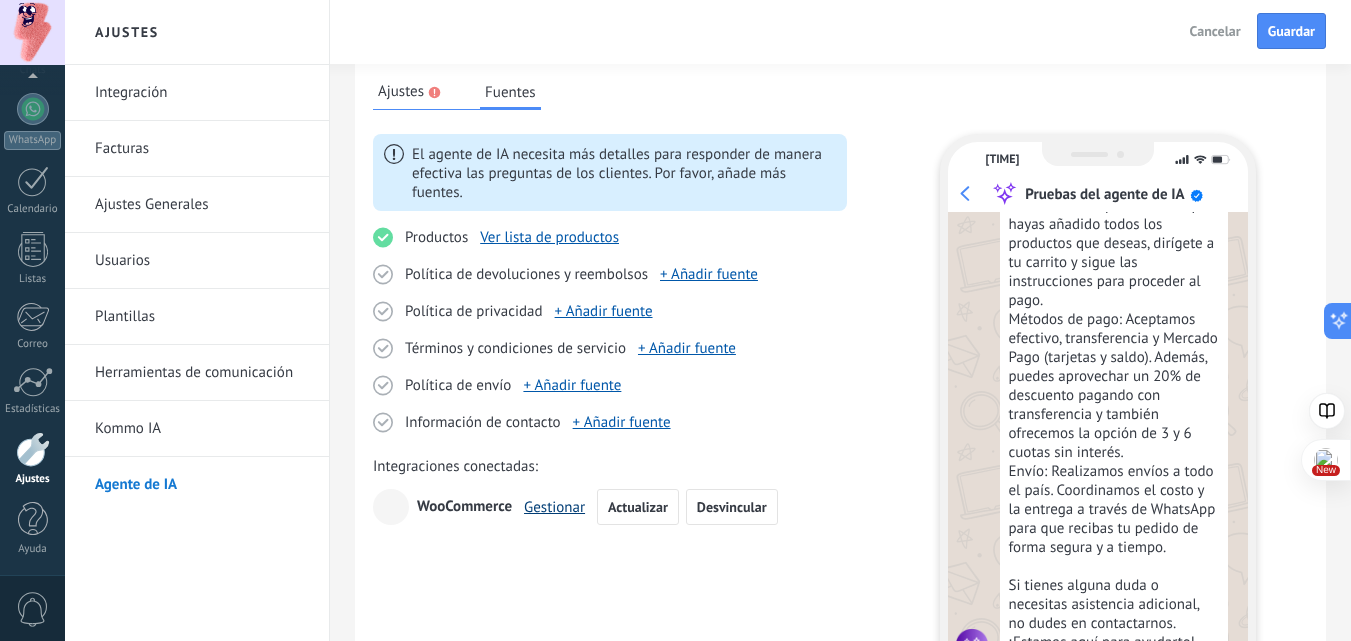 click on "Gestionar" at bounding box center [554, 507] 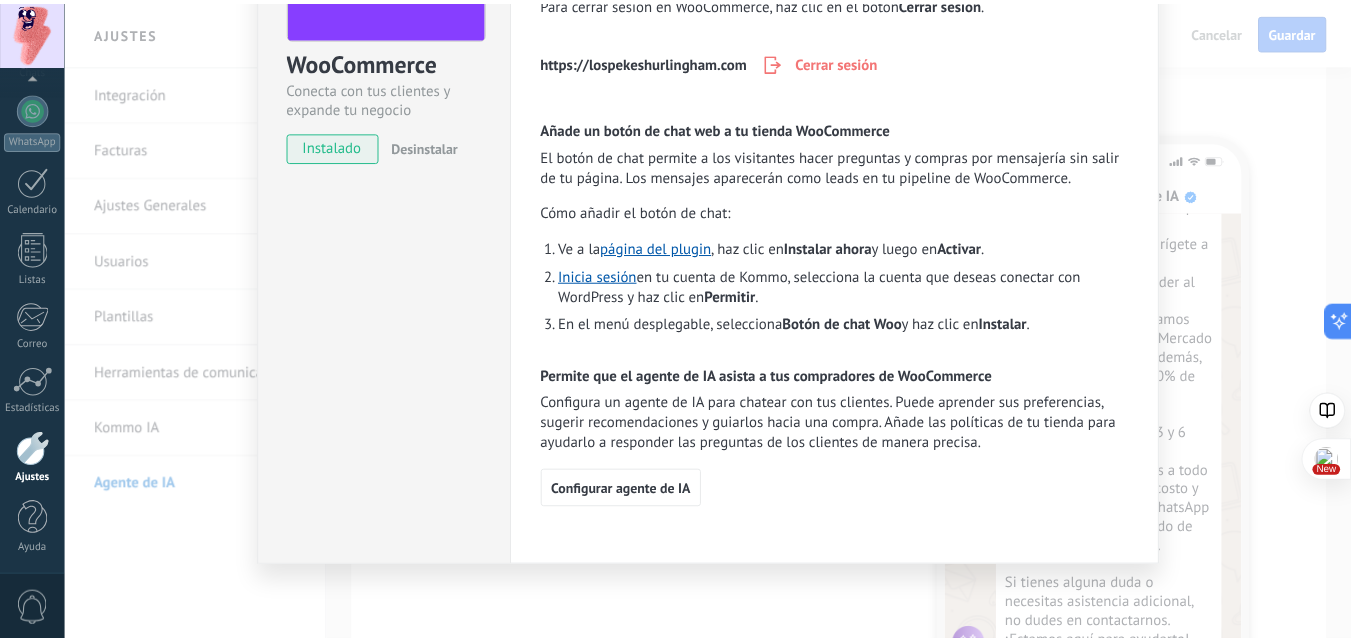 scroll, scrollTop: 0, scrollLeft: 0, axis: both 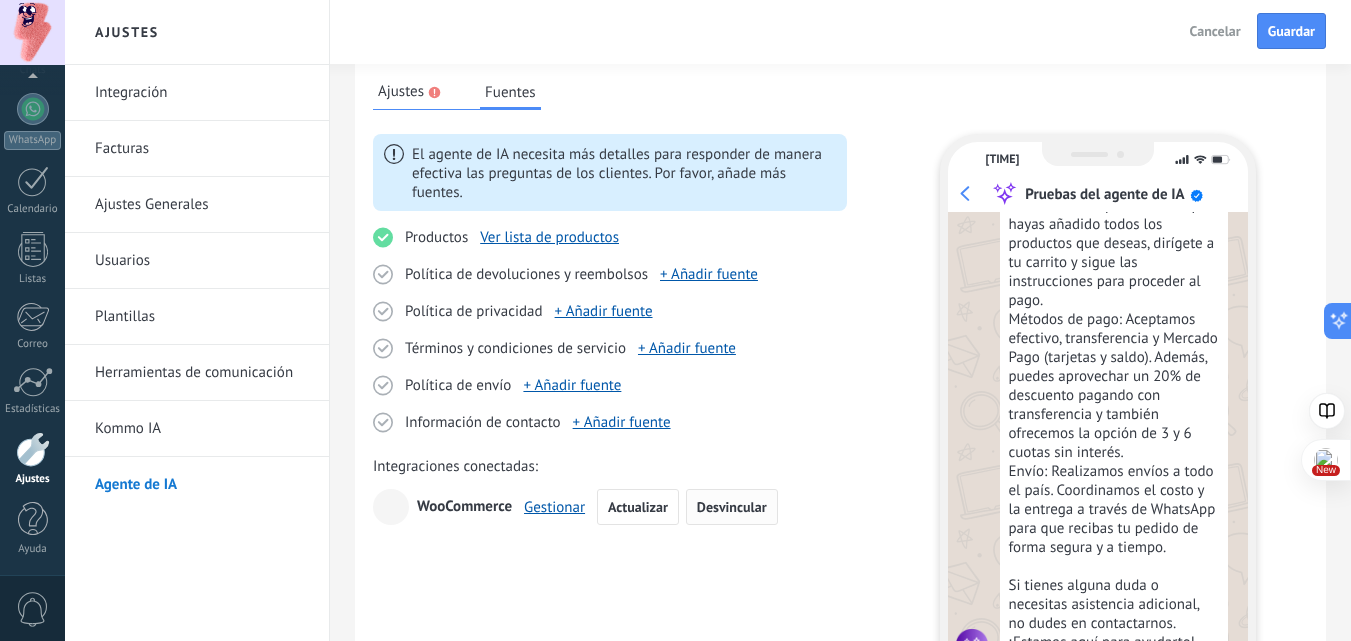 click on "Desvincular" at bounding box center [732, 507] 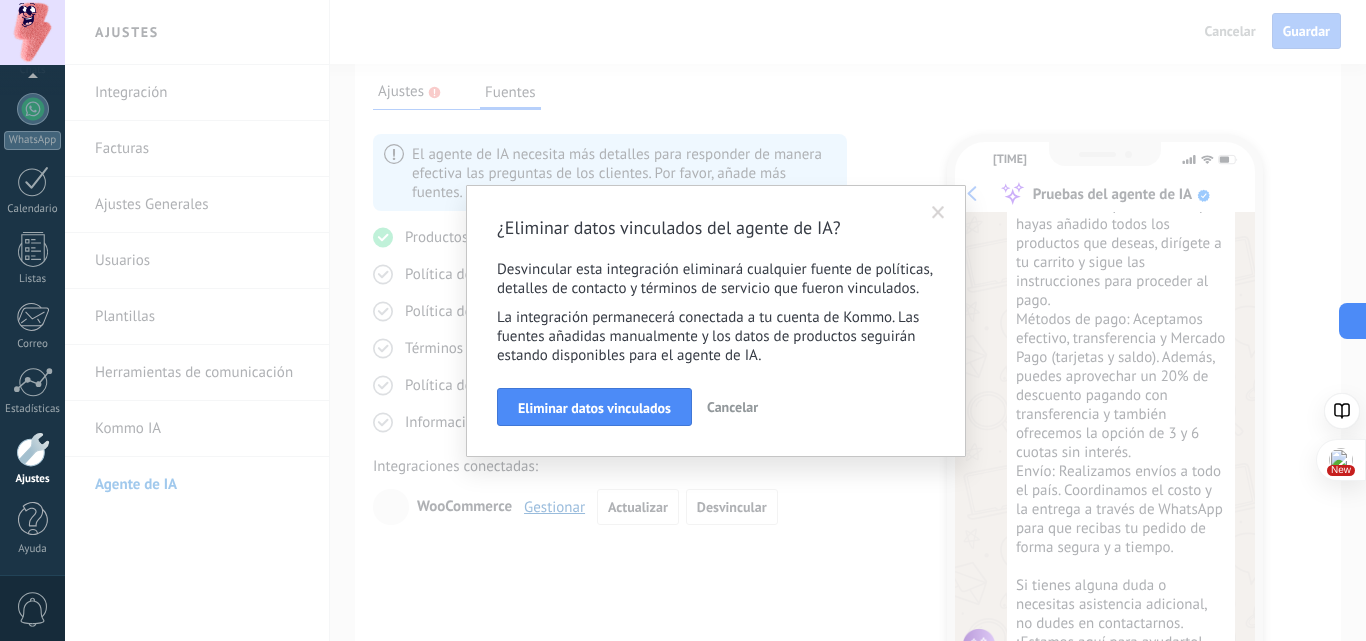 click on "Cancelar" at bounding box center [732, 407] 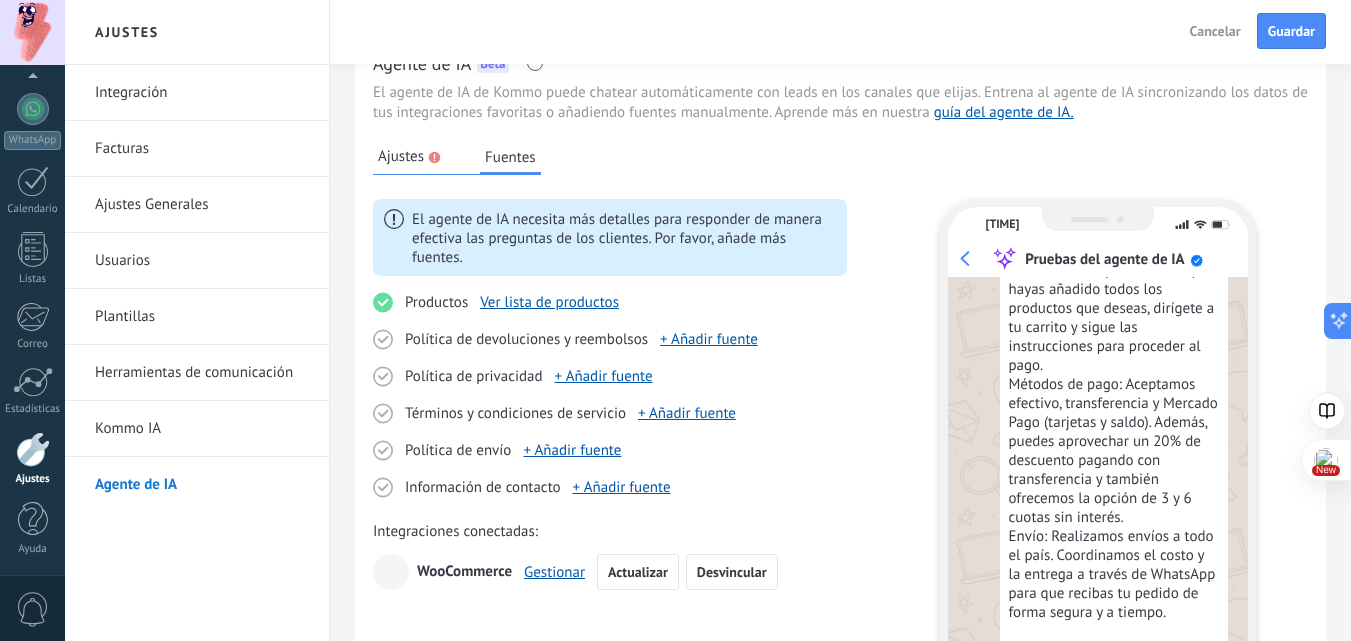 scroll, scrollTop: 0, scrollLeft: 0, axis: both 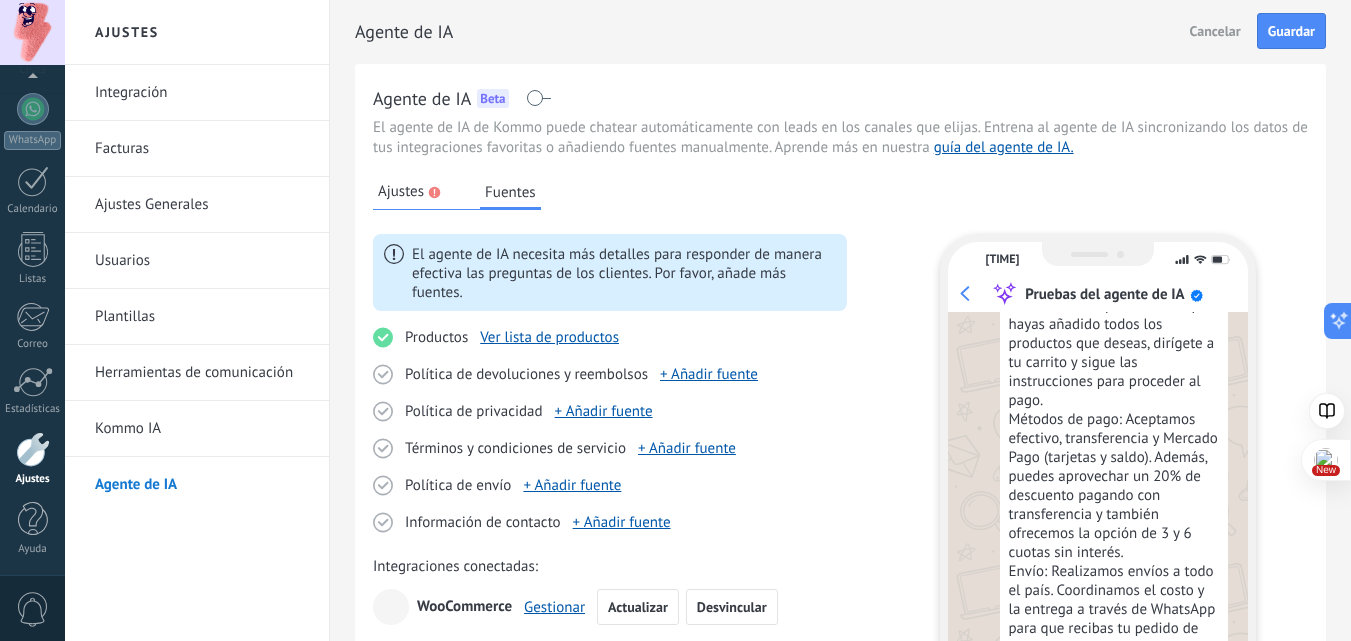 click on "Ajustes" at bounding box center (401, 192) 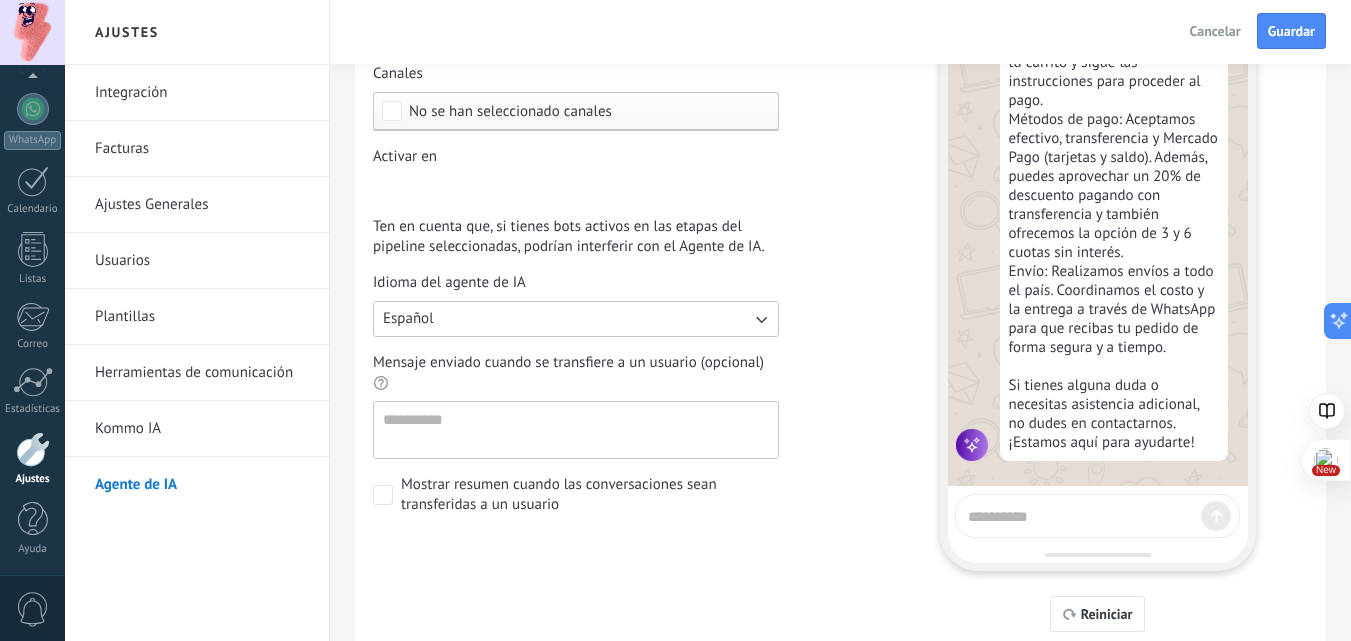 scroll, scrollTop: 200, scrollLeft: 0, axis: vertical 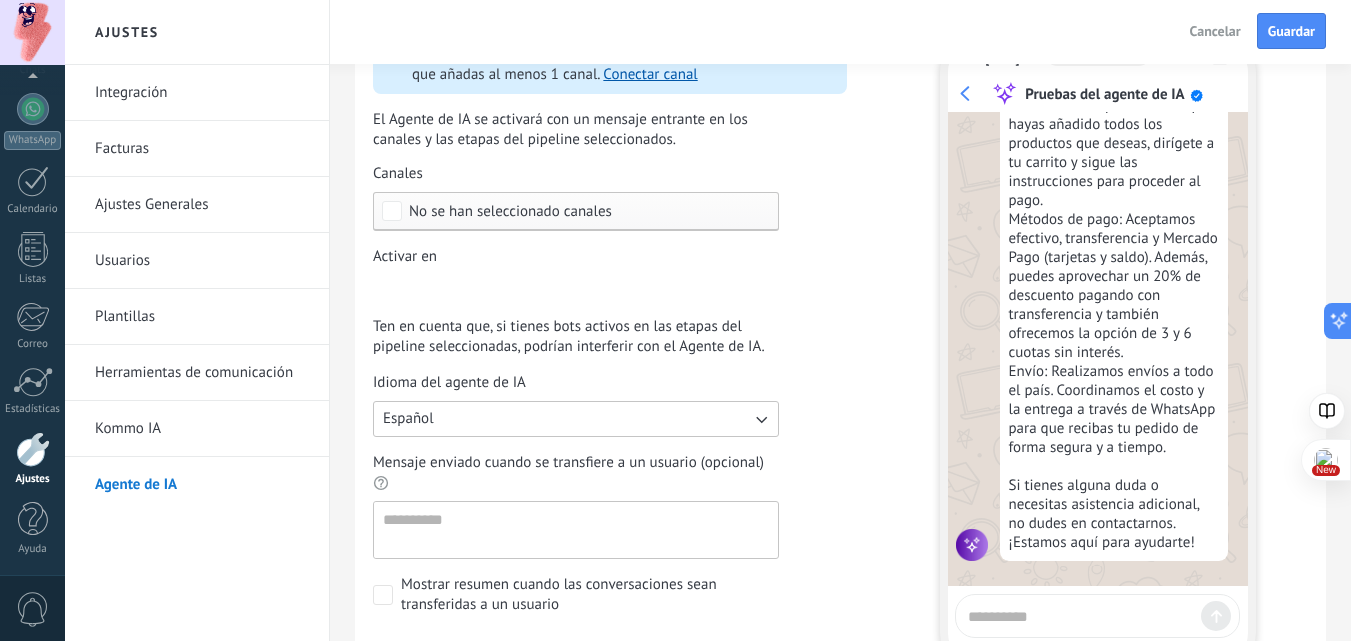 click on "No se han seleccionado canales" at bounding box center (576, 211) 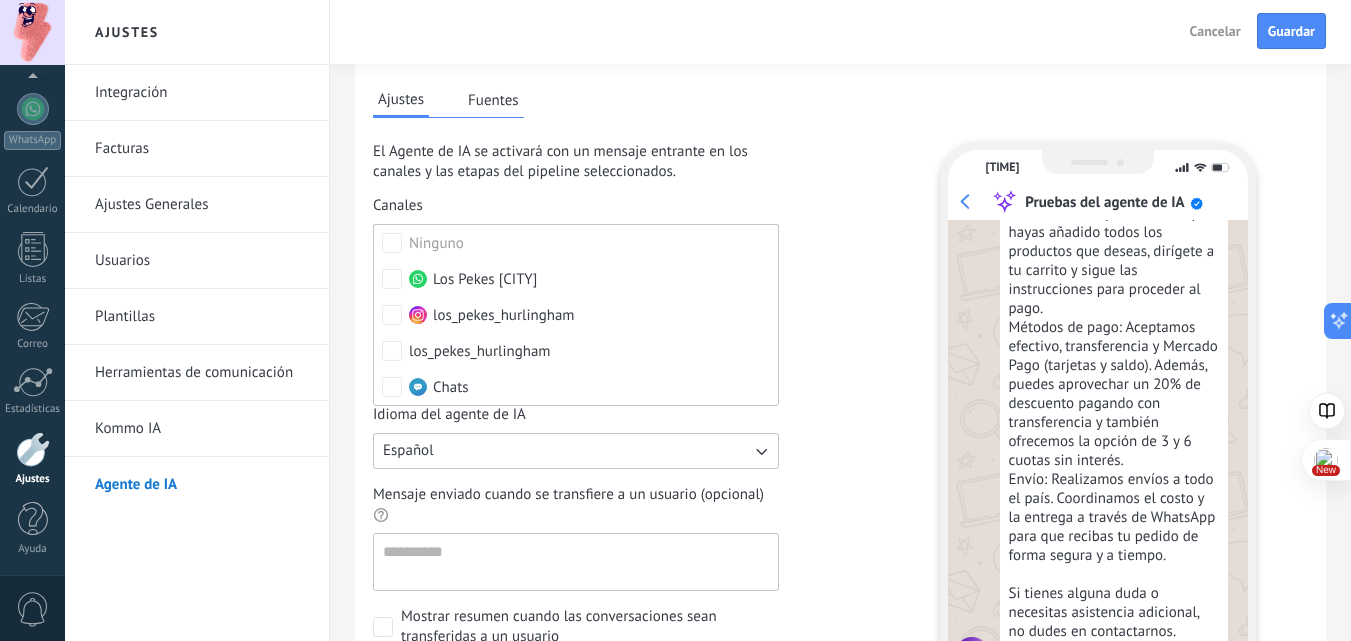 scroll, scrollTop: 0, scrollLeft: 0, axis: both 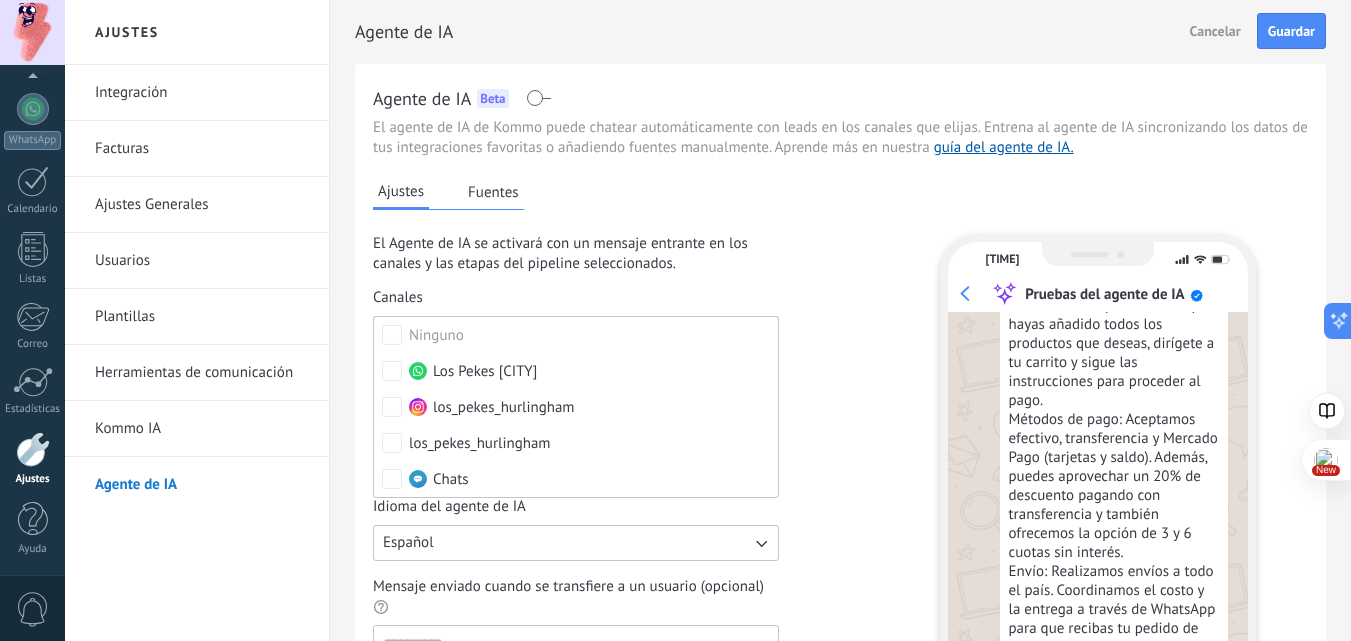 click on "El Agente de IA se activará con un mensaje entrante en los canales y las etapas del pipeline seleccionados. Canales Ninguno   Los Pekes [CITY]   los_pekes_[CITY]   los_pekes_[CITY]   Chats los_pekes_[CITY], los_pekes_[CITY], Chats Activar en Incoming leads Nueva consulta Cualificado Cotización enviada Pedido creado Pedido completado Pedido enviado Pedido enviado – ganado Pedido cancelado – perdido Incoming leads Contacto inicial Negociación Tomar decisión Logrado con éxito Ventas Perdidos Incoming leads Pedidos en espera Pedidos en procesamiento Closed - won Closed - lost Ten en cuenta que, si tienes bots activos en las etapas del pipeline seleccionadas, podrían interferir con el Agente de IA. Idioma del agente de IA Español Mensaje enviado cuando se transfiere a un usuario (opcional) Mostrar resumen cuando las conversaciones sean transferidas a un usuario" at bounding box center [610, 486] 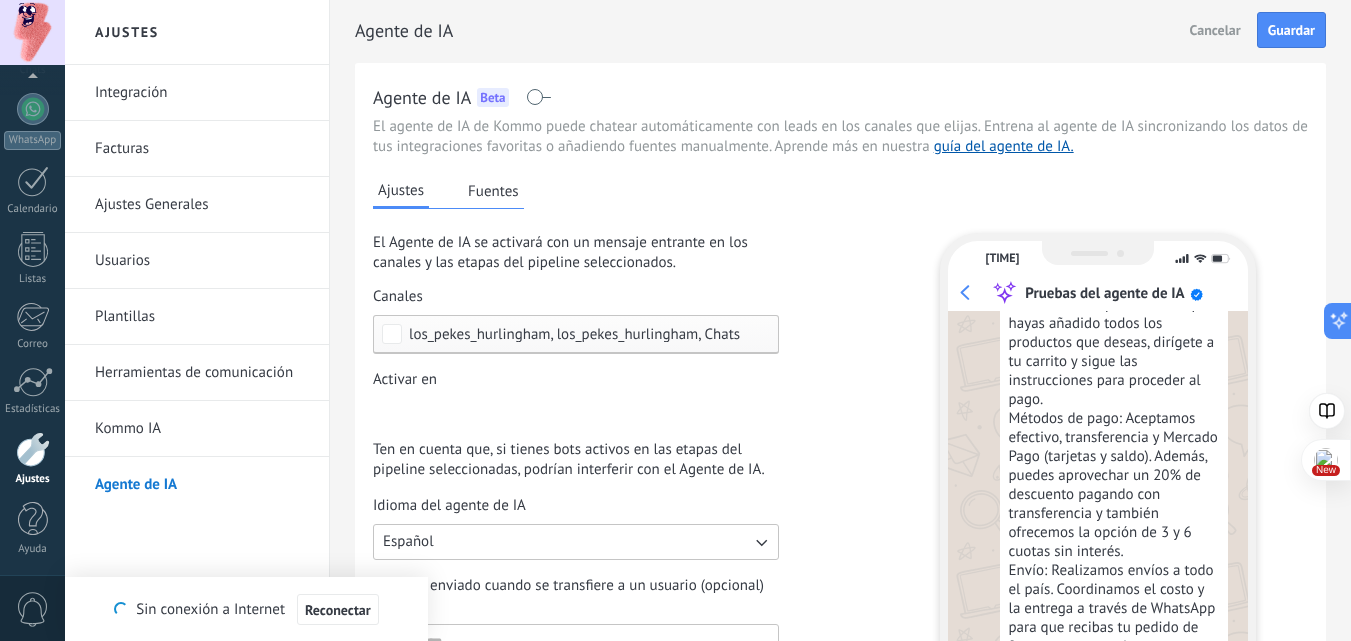 scroll, scrollTop: 0, scrollLeft: 0, axis: both 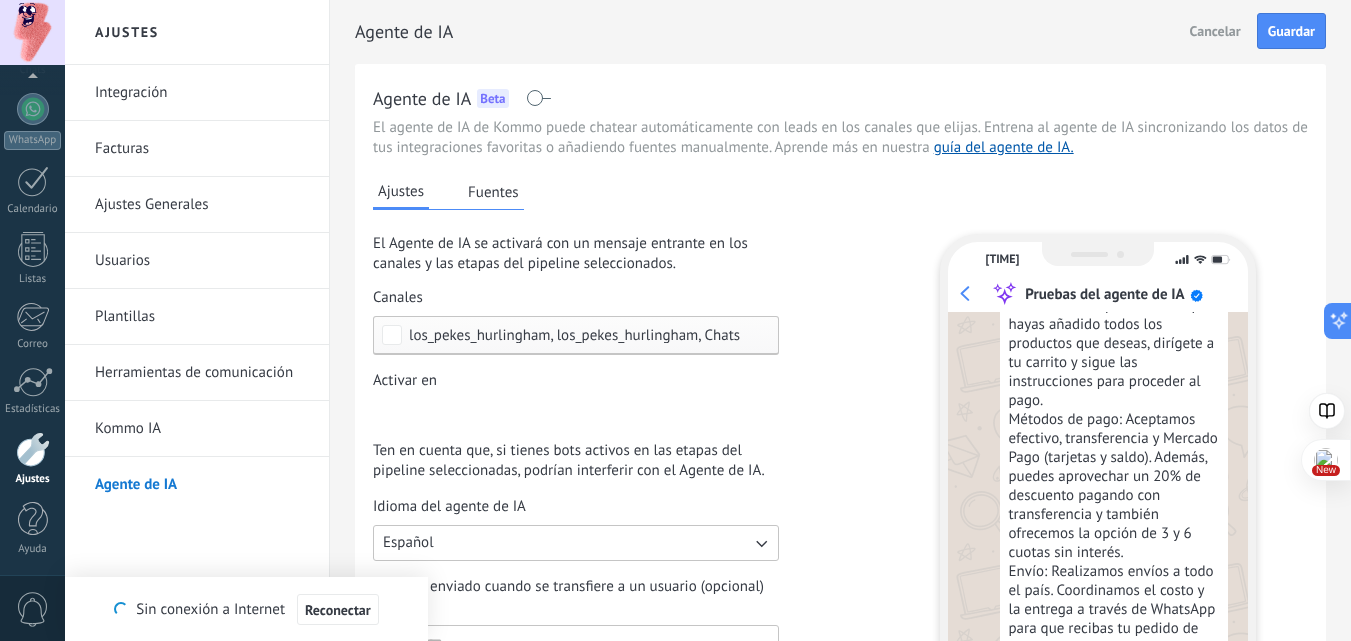click at bounding box center [538, 98] 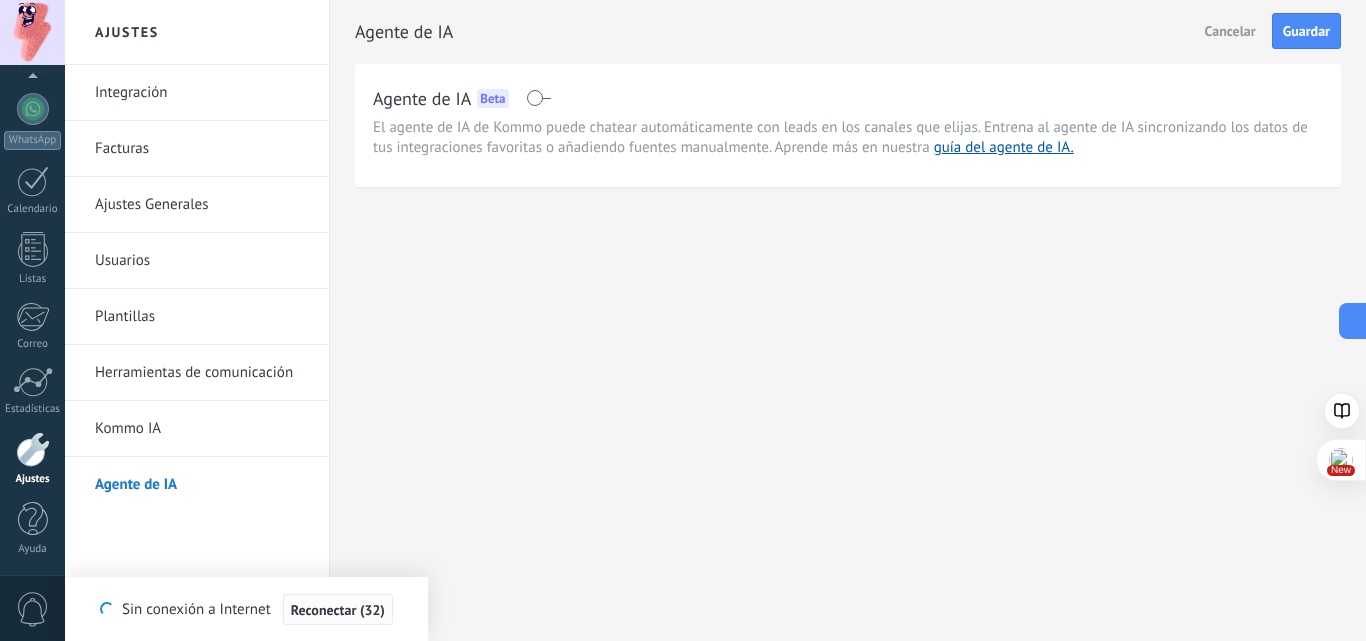 click on "Reconectar (32)" at bounding box center [338, 610] 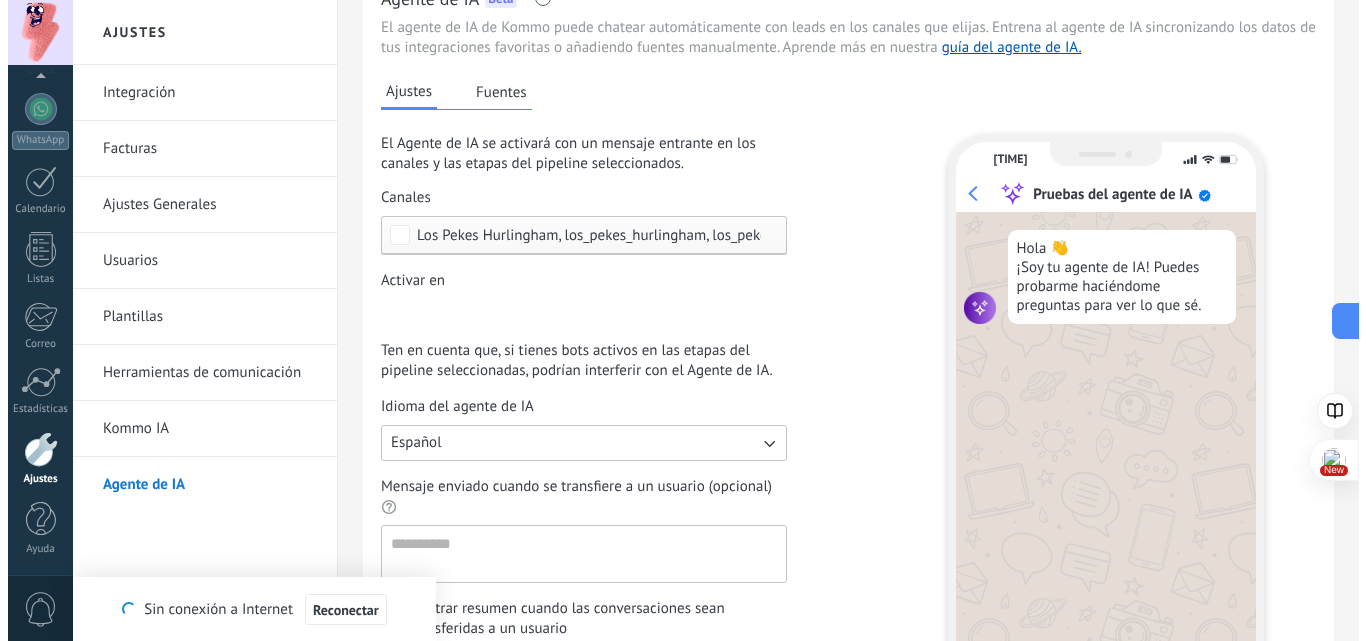 scroll, scrollTop: 0, scrollLeft: 0, axis: both 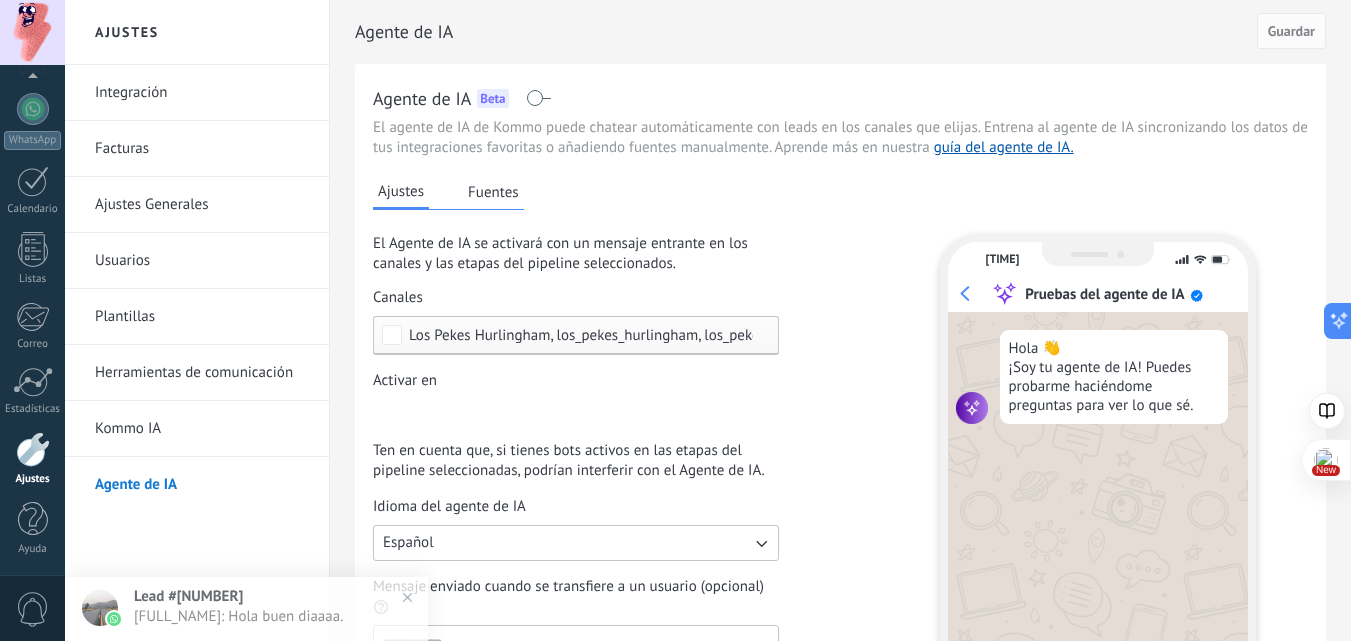 click at bounding box center [538, 98] 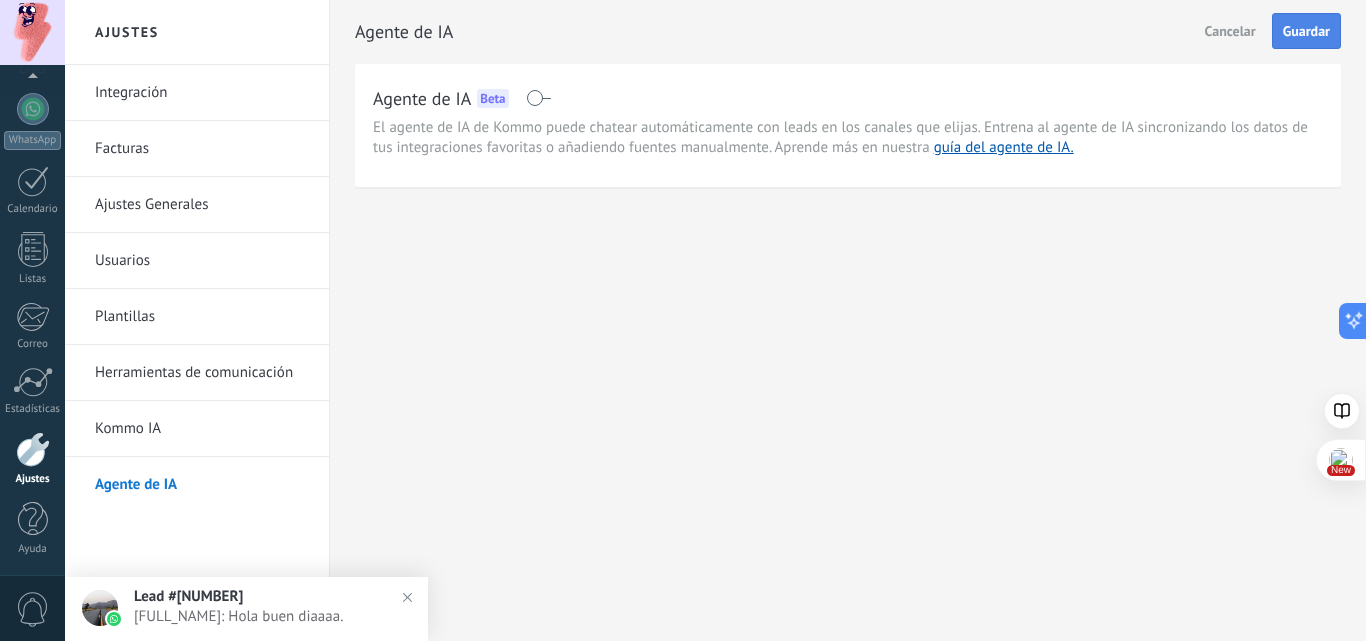 click on "Guardar" at bounding box center [1306, 31] 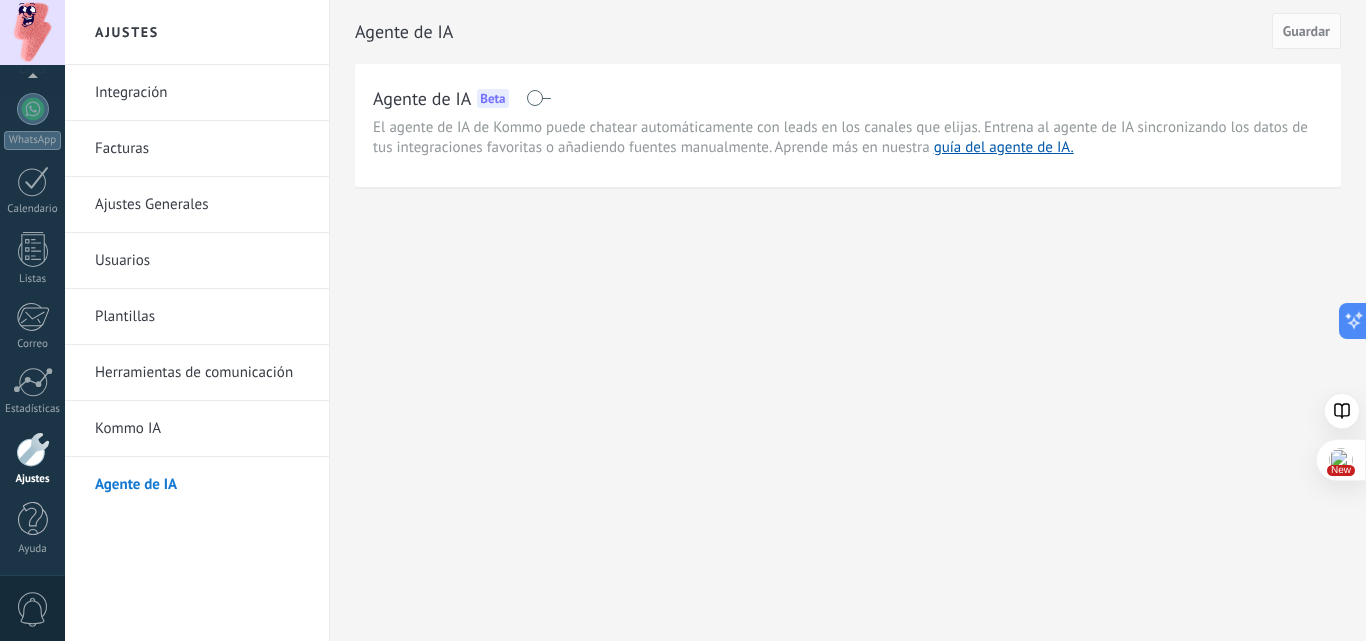 click on "Kommo IA" at bounding box center (202, 429) 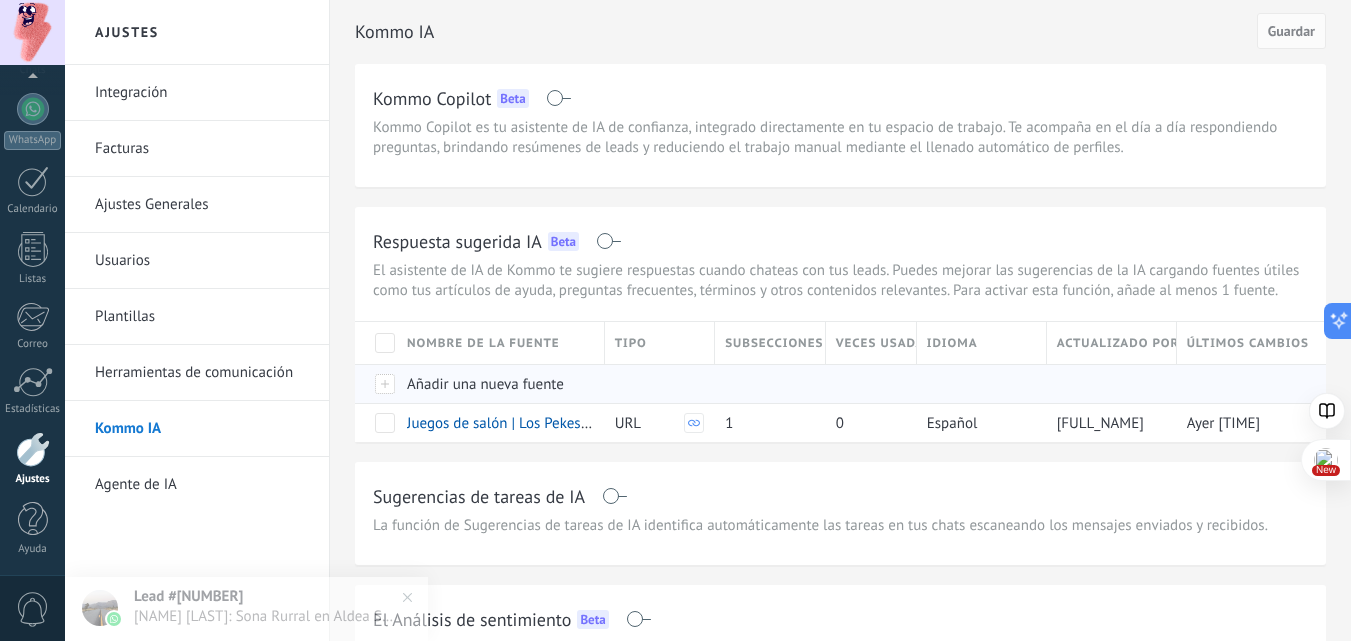 click on "Añadir una nueva fuente" at bounding box center (485, 384) 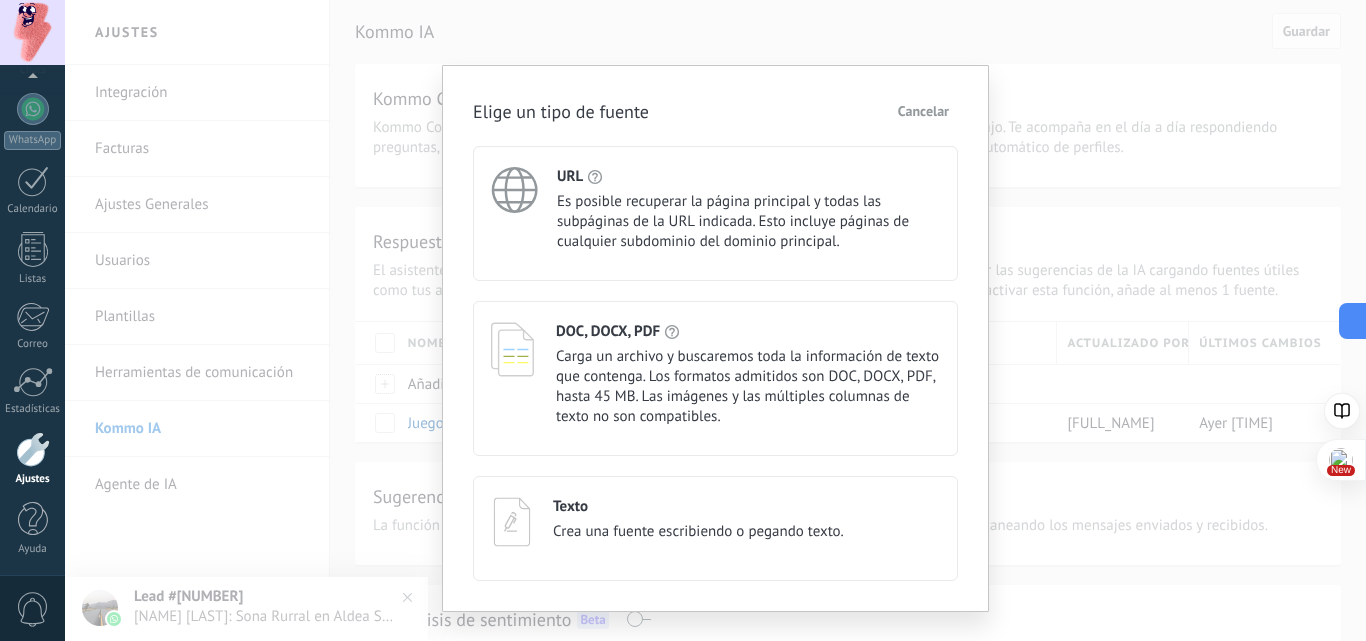 scroll, scrollTop: 35, scrollLeft: 0, axis: vertical 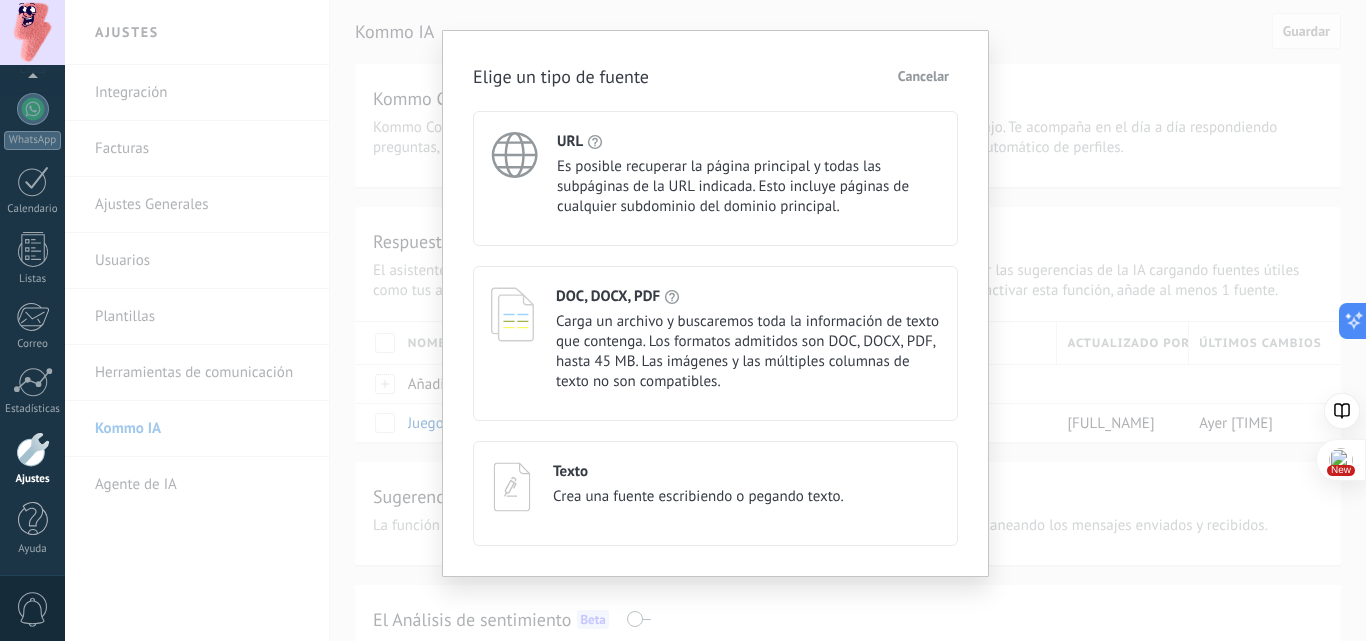 click on "Cancelar" at bounding box center (923, 76) 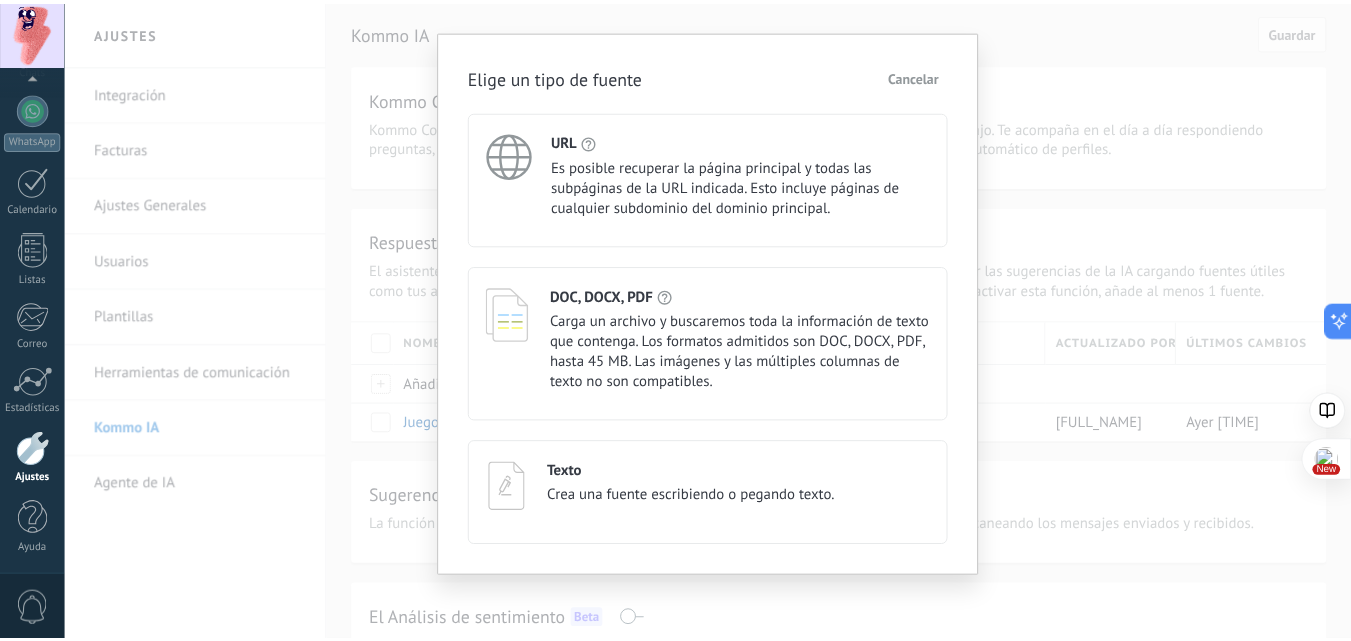 scroll, scrollTop: 0, scrollLeft: 0, axis: both 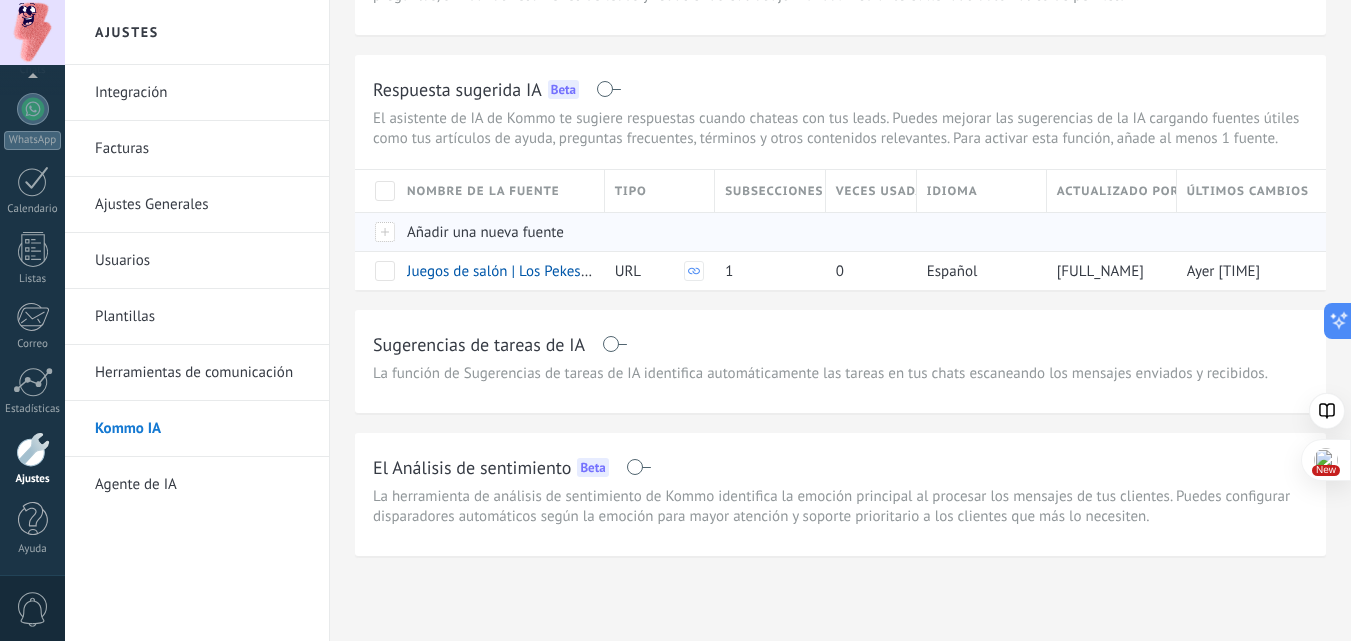 click on "Añadir una nueva fuente" at bounding box center [485, 232] 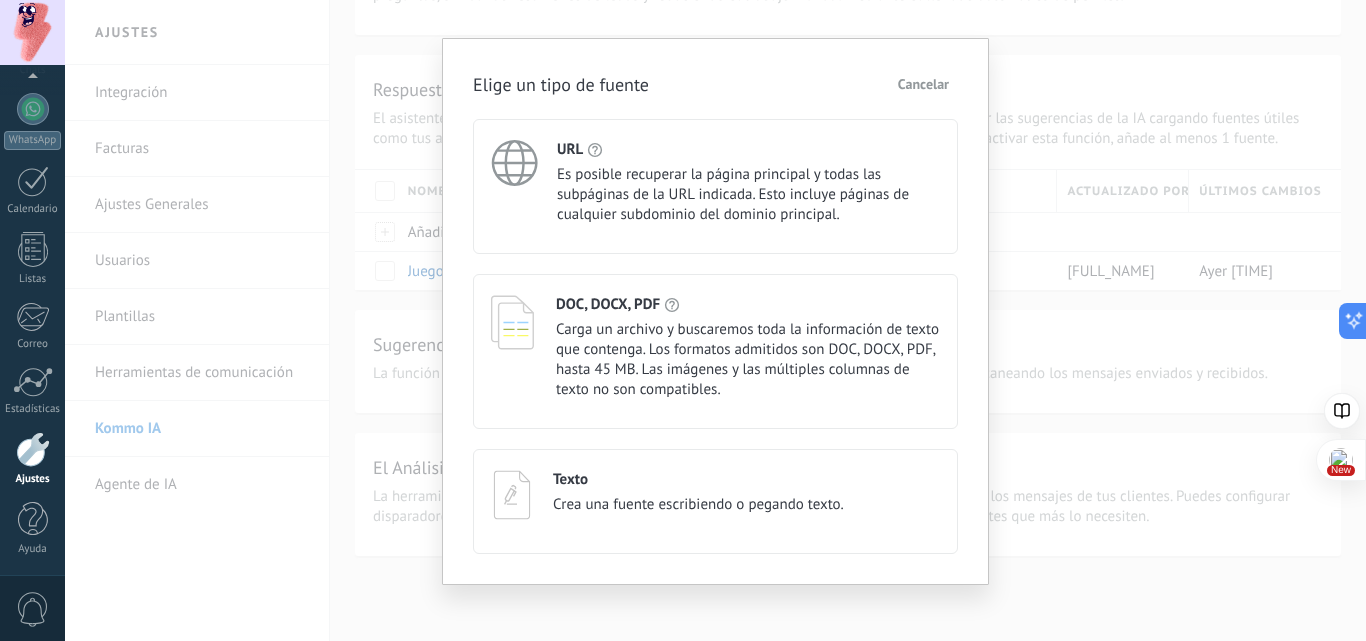 scroll, scrollTop: 35, scrollLeft: 0, axis: vertical 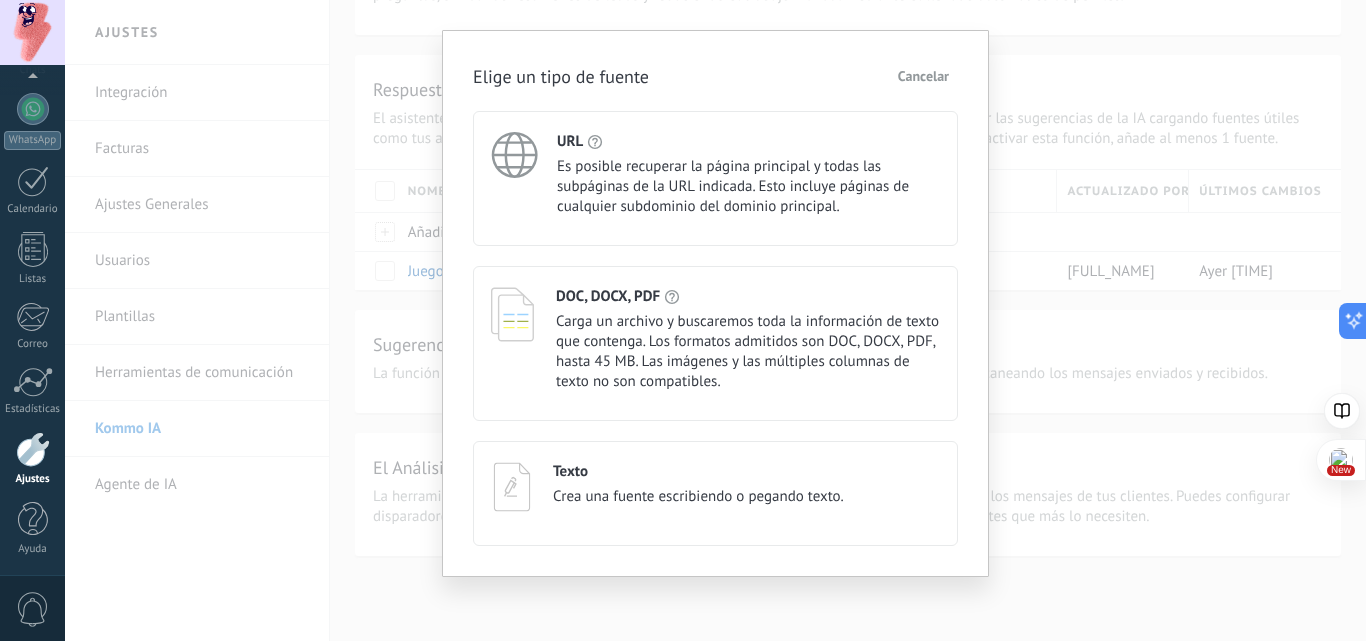 click on "Crea una fuente escribiendo o pegando texto." at bounding box center [698, 497] 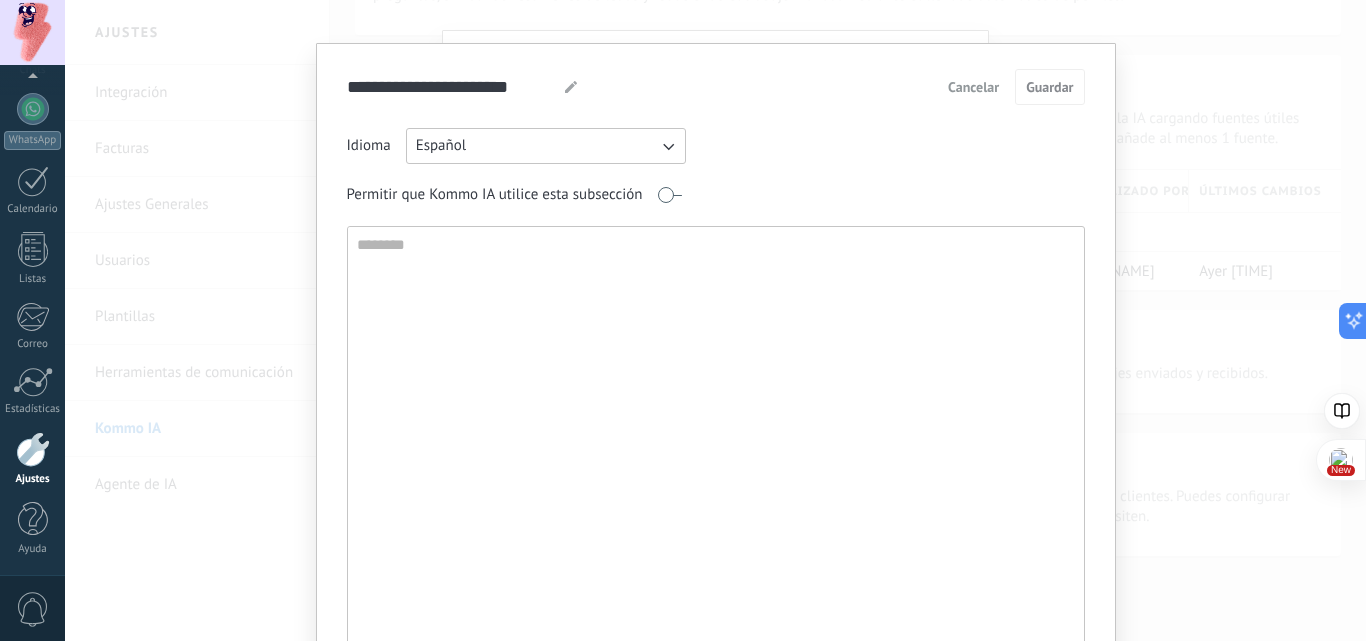 scroll, scrollTop: 0, scrollLeft: 0, axis: both 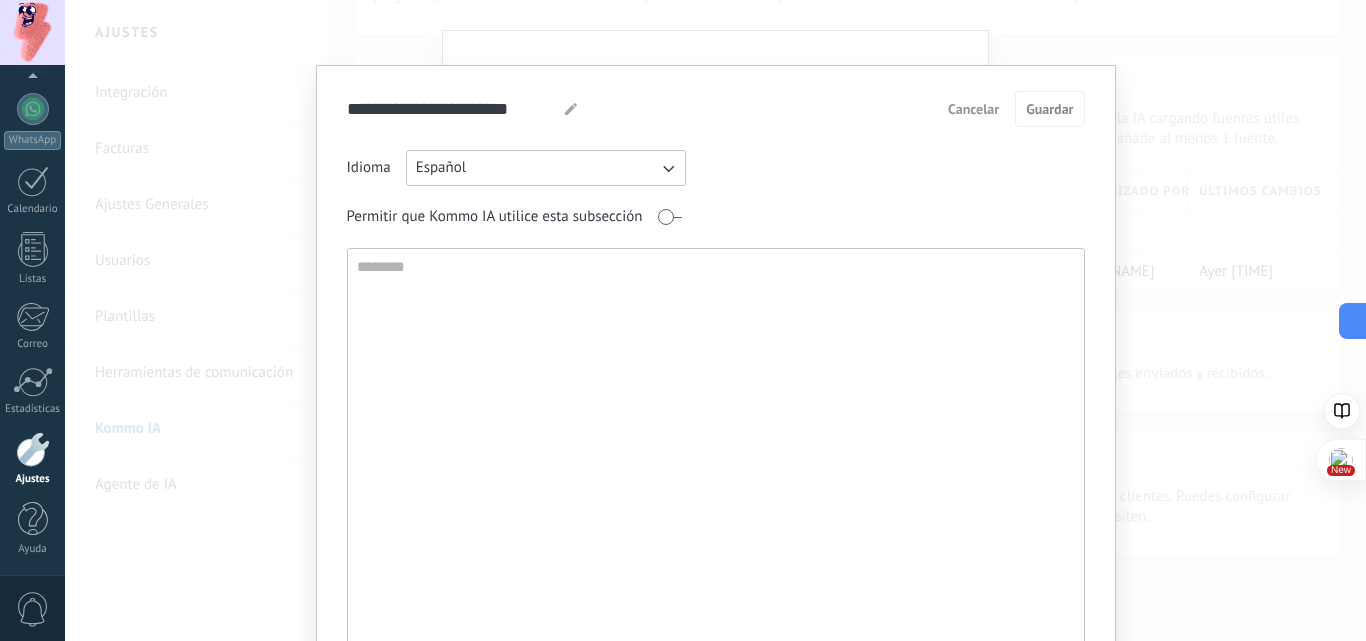 click on "Cancelar" at bounding box center [973, 109] 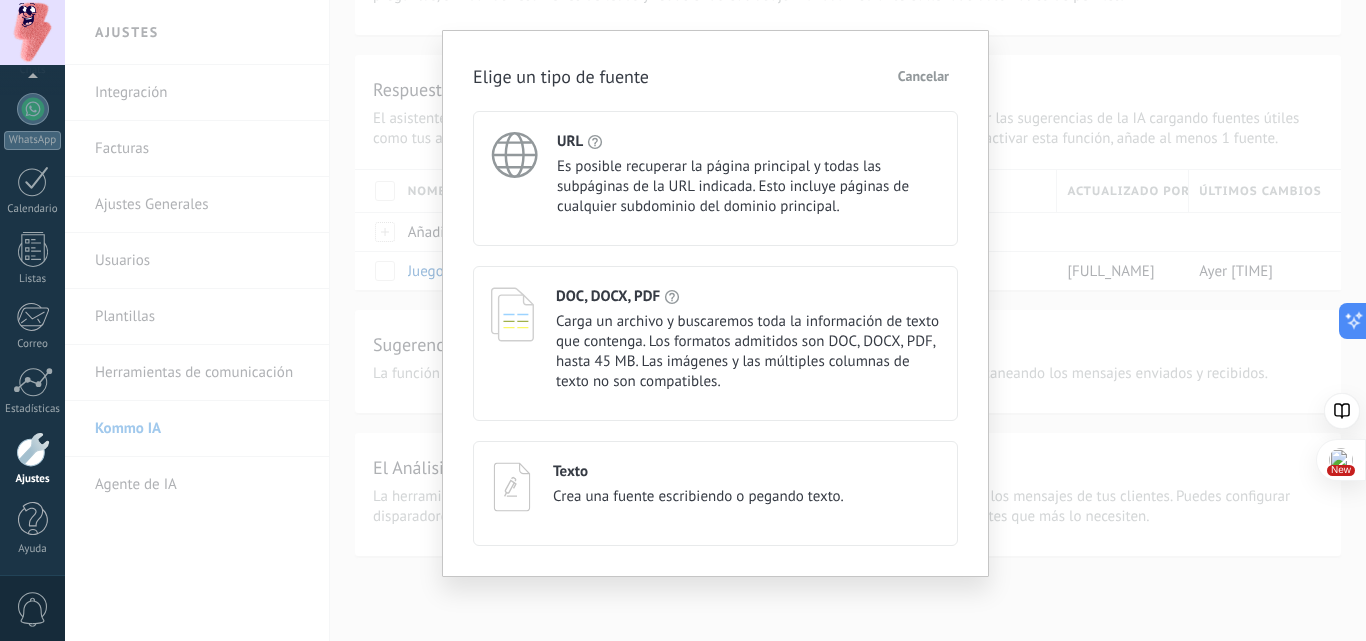 click on "Carga un archivo y buscaremos toda la información de texto que contenga. Los formatos admitidos son DOC, DOCX, PDF, hasta 45 MB. Las imágenes y las múltiples columnas de texto no son compatibles." at bounding box center [748, 352] 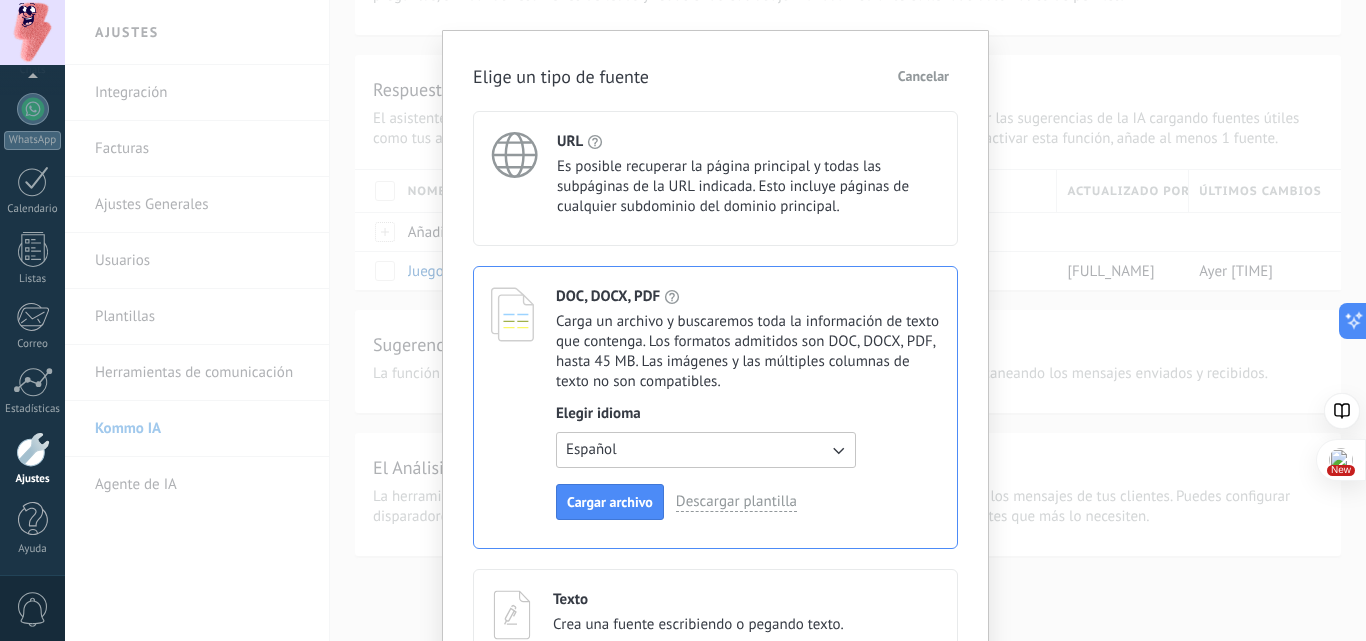 click on "Español" at bounding box center [706, 450] 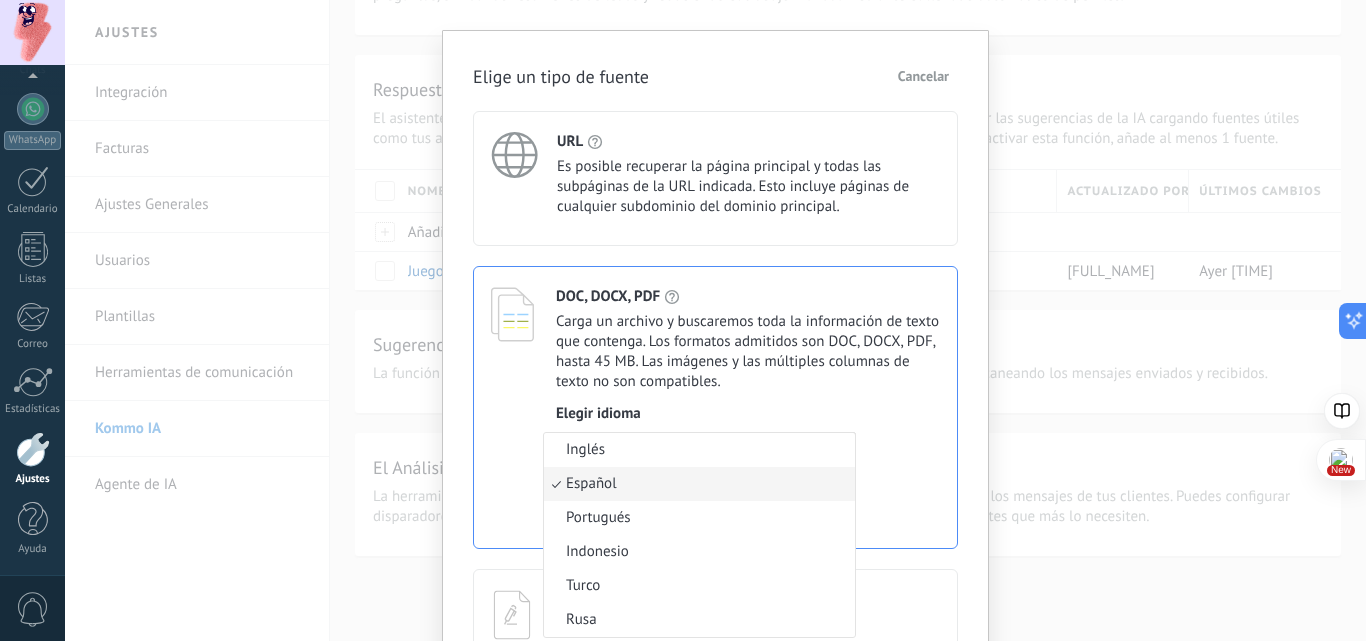 click on "Inglés" at bounding box center (699, 450) 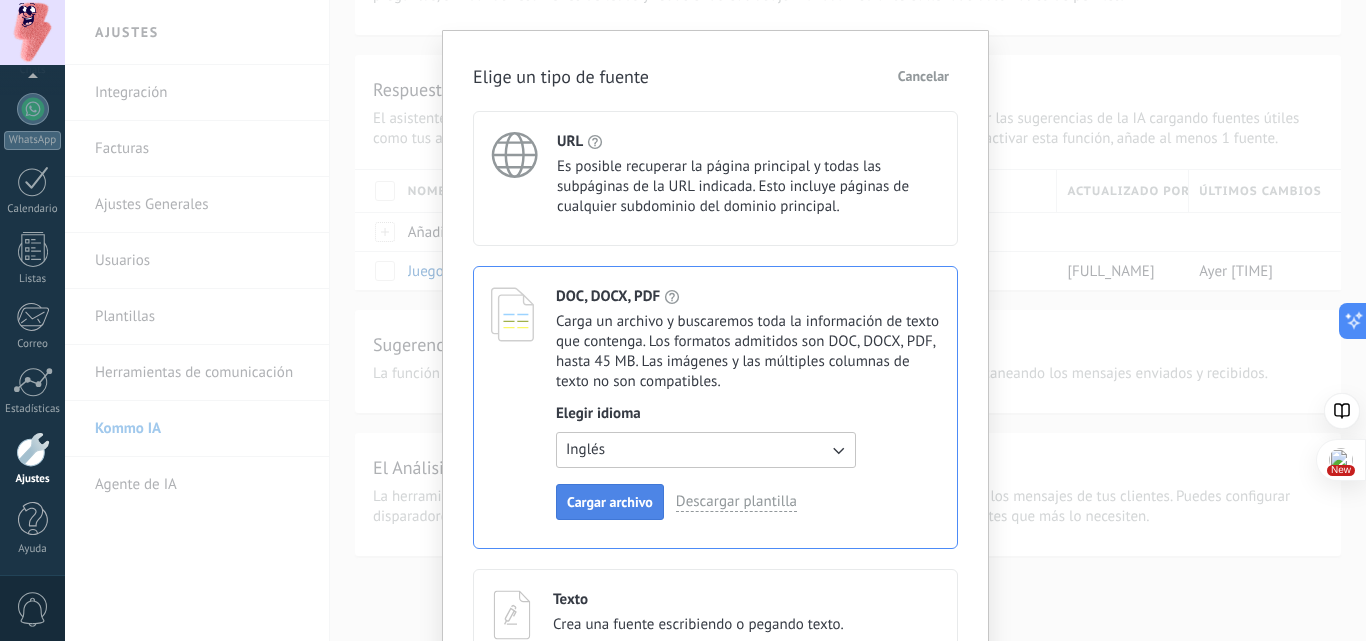 click on "Cargar archivo" at bounding box center [610, 502] 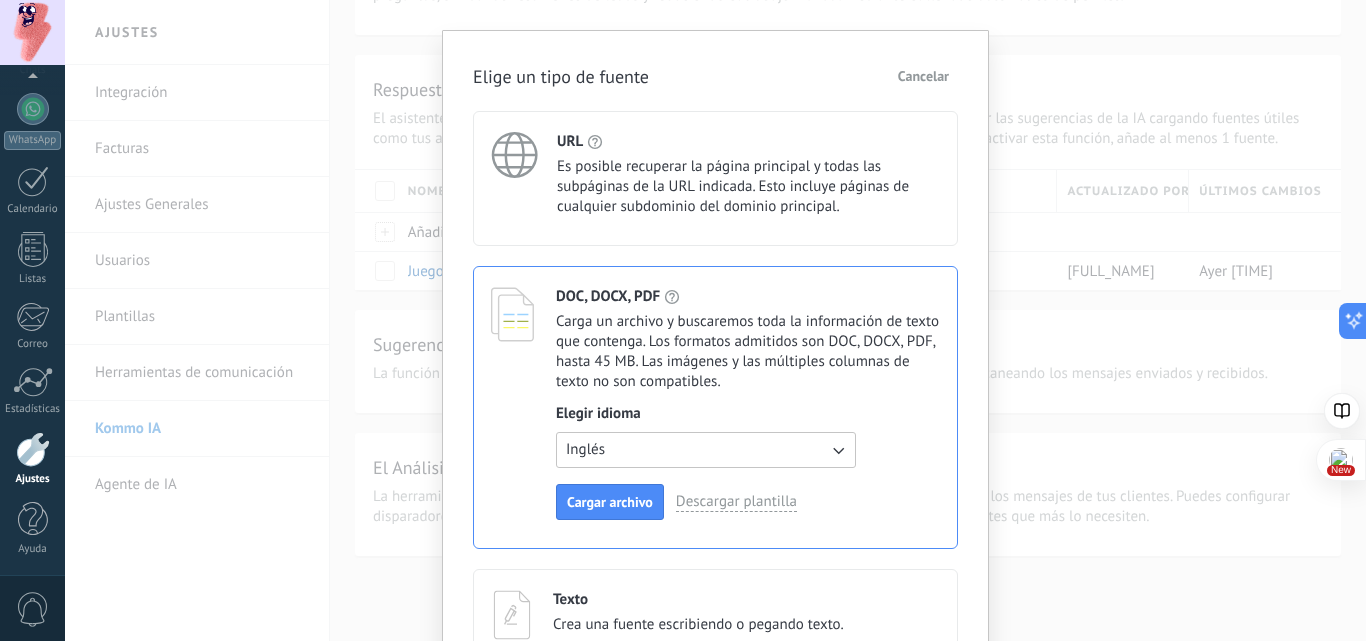 click on "Cancelar" at bounding box center (923, 76) 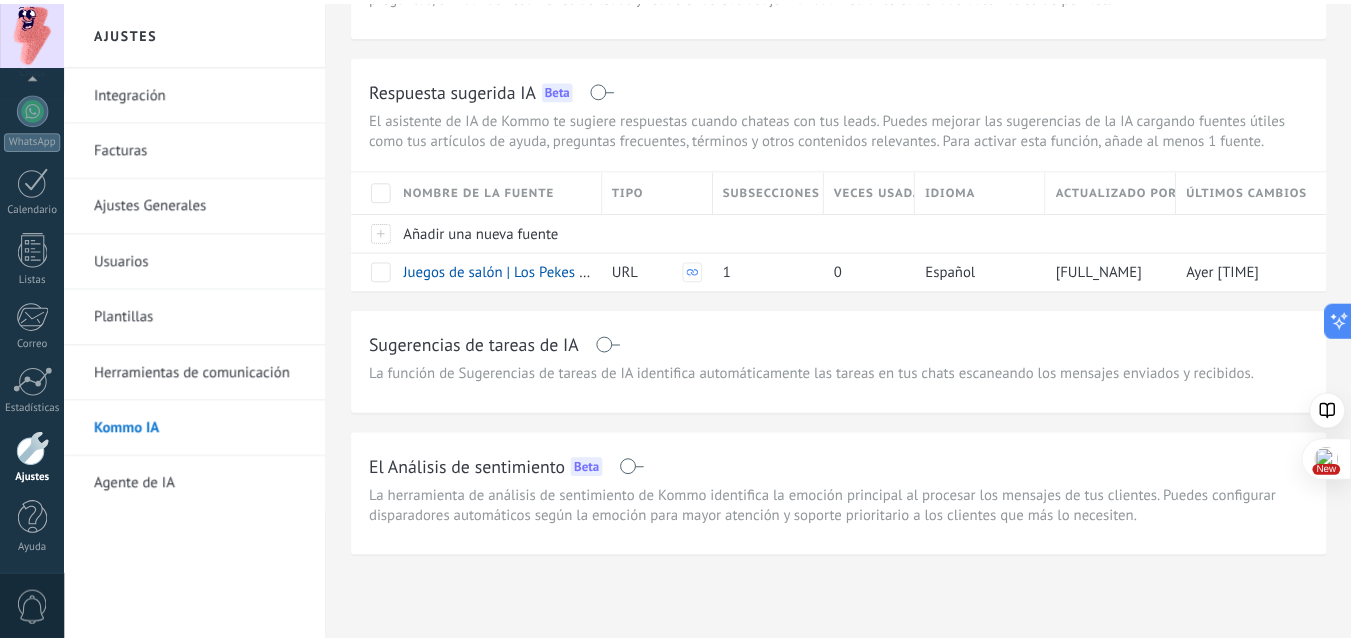 scroll, scrollTop: 0, scrollLeft: 0, axis: both 